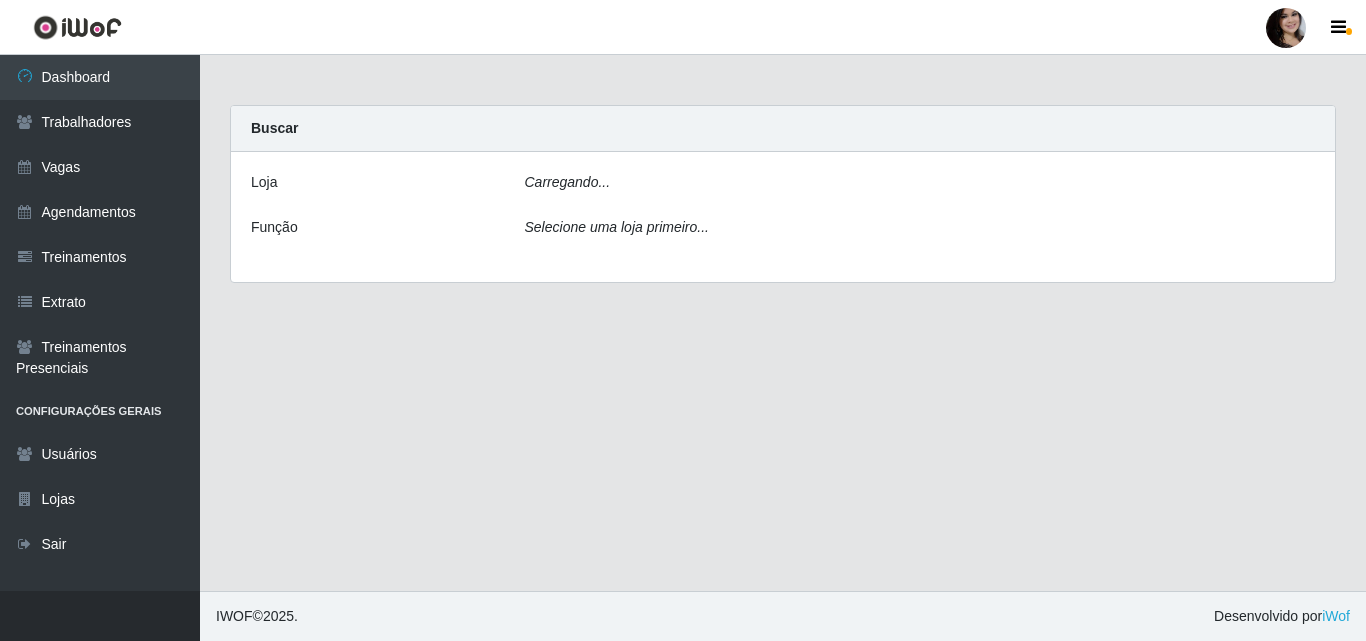 scroll, scrollTop: 0, scrollLeft: 0, axis: both 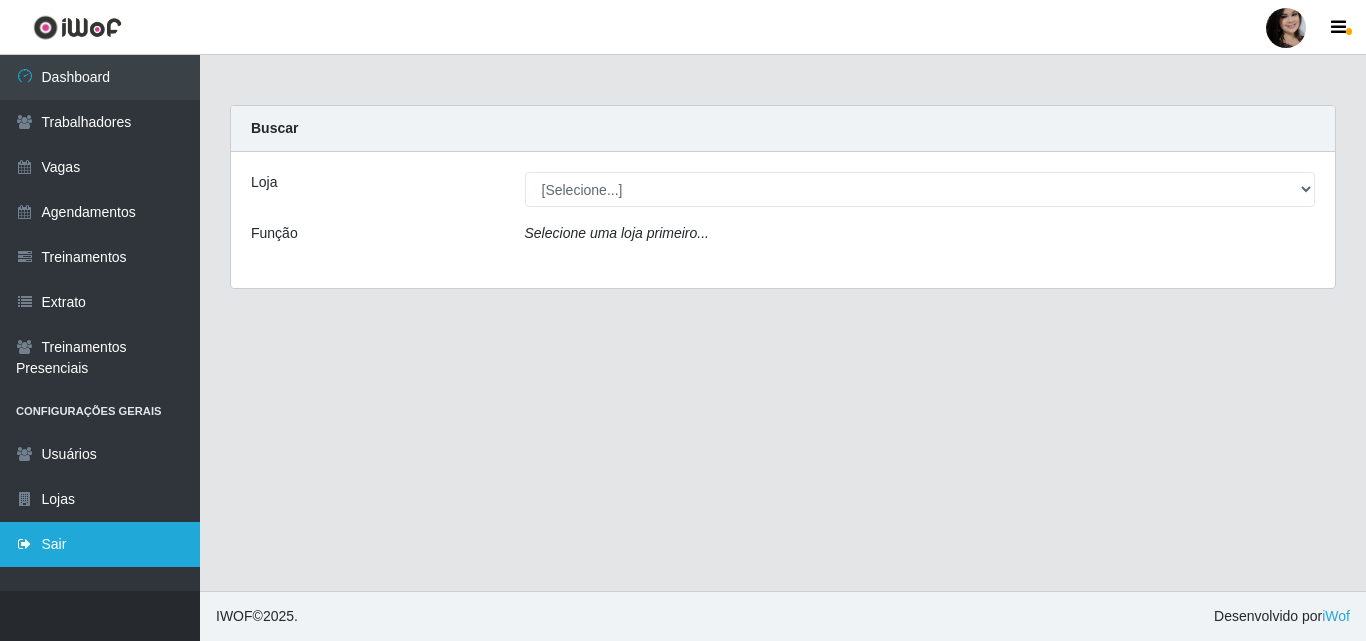 click on "Sair" at bounding box center (100, 544) 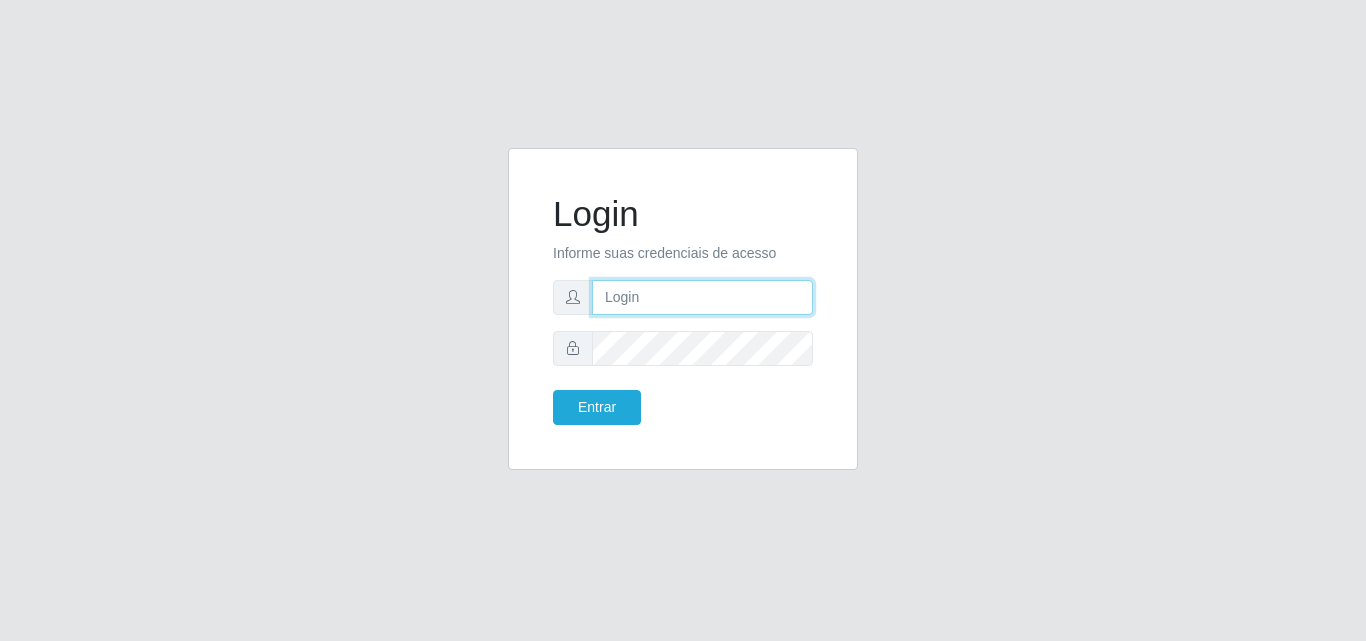 drag, startPoint x: 665, startPoint y: 281, endPoint x: 659, endPoint y: 295, distance: 15.231546 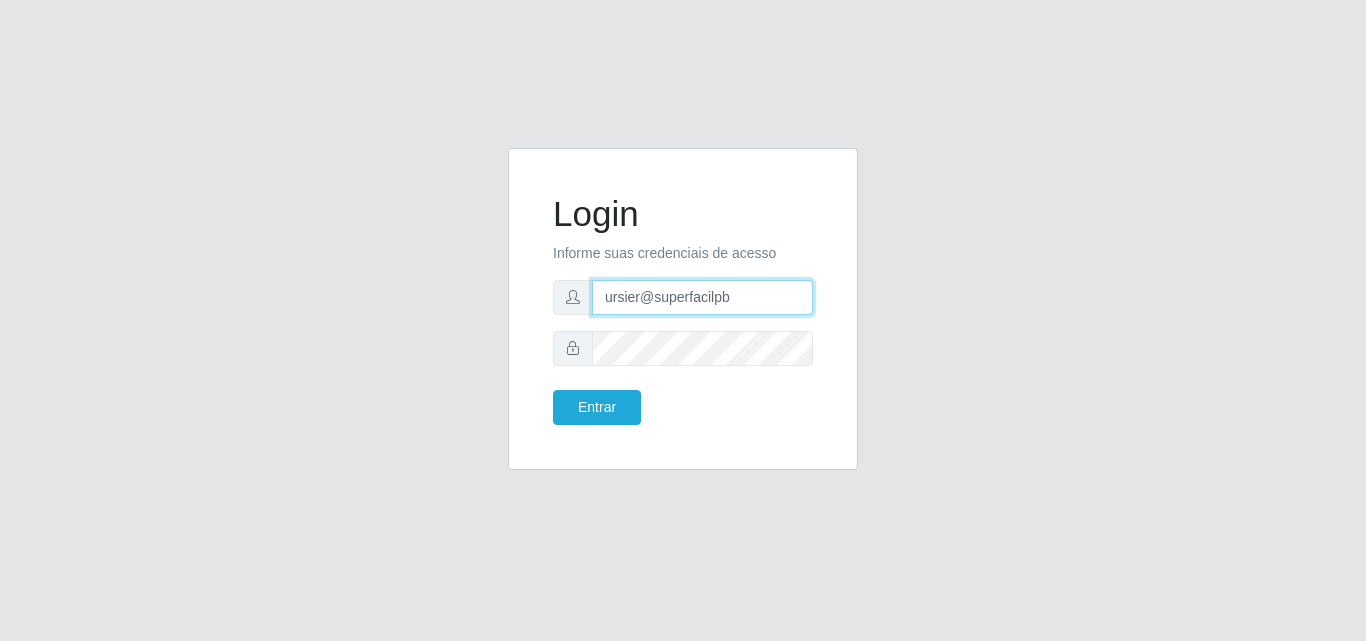 type on "ursier@superfacilpb" 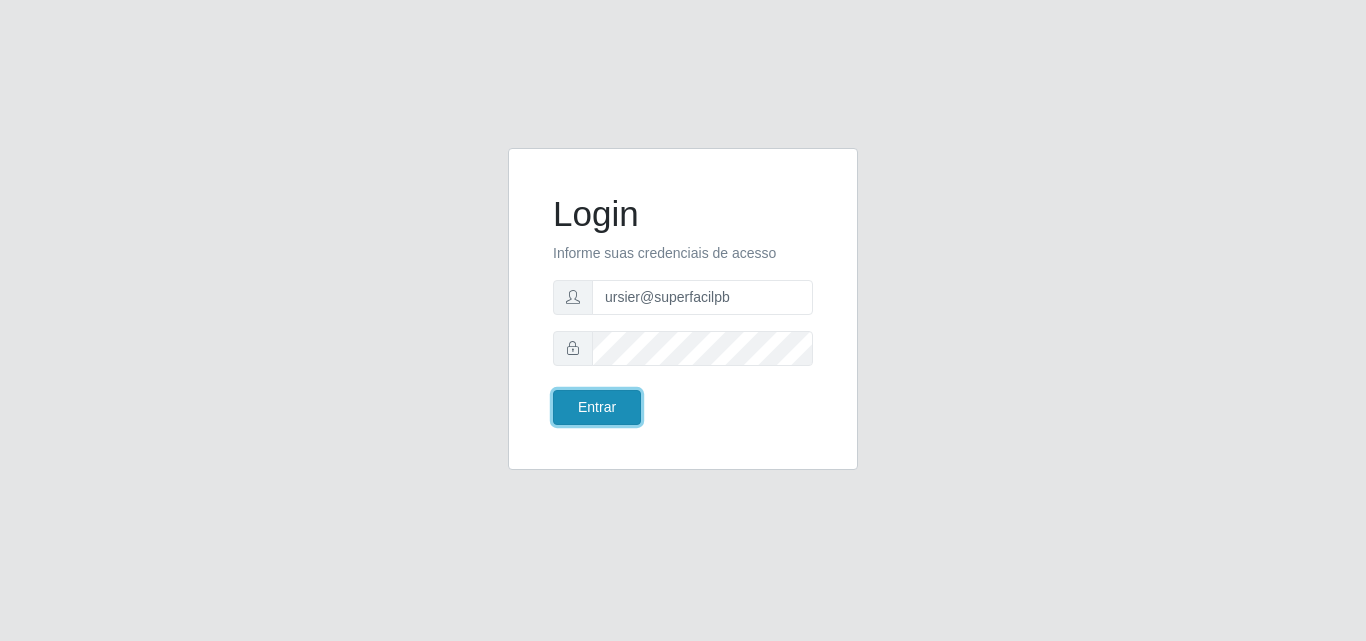 click on "Entrar" at bounding box center [597, 407] 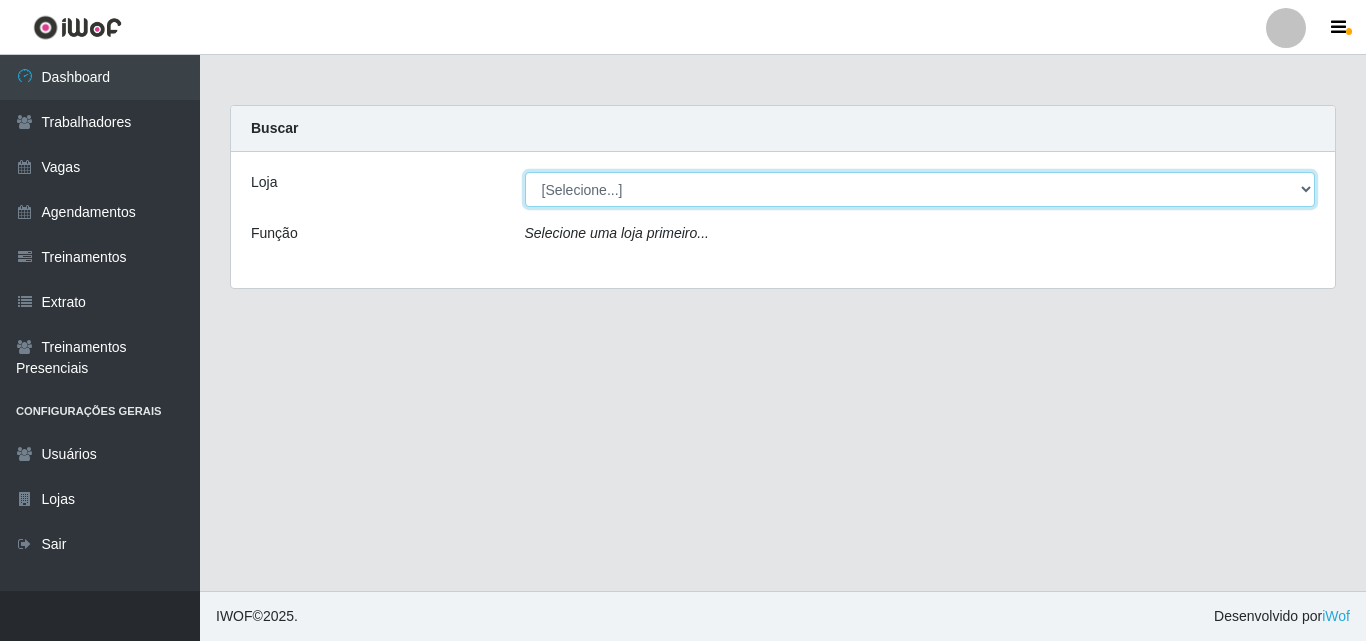 click on "[Selecione...] SuperFácil Atacado - [PERSON_NAME]" at bounding box center [920, 189] 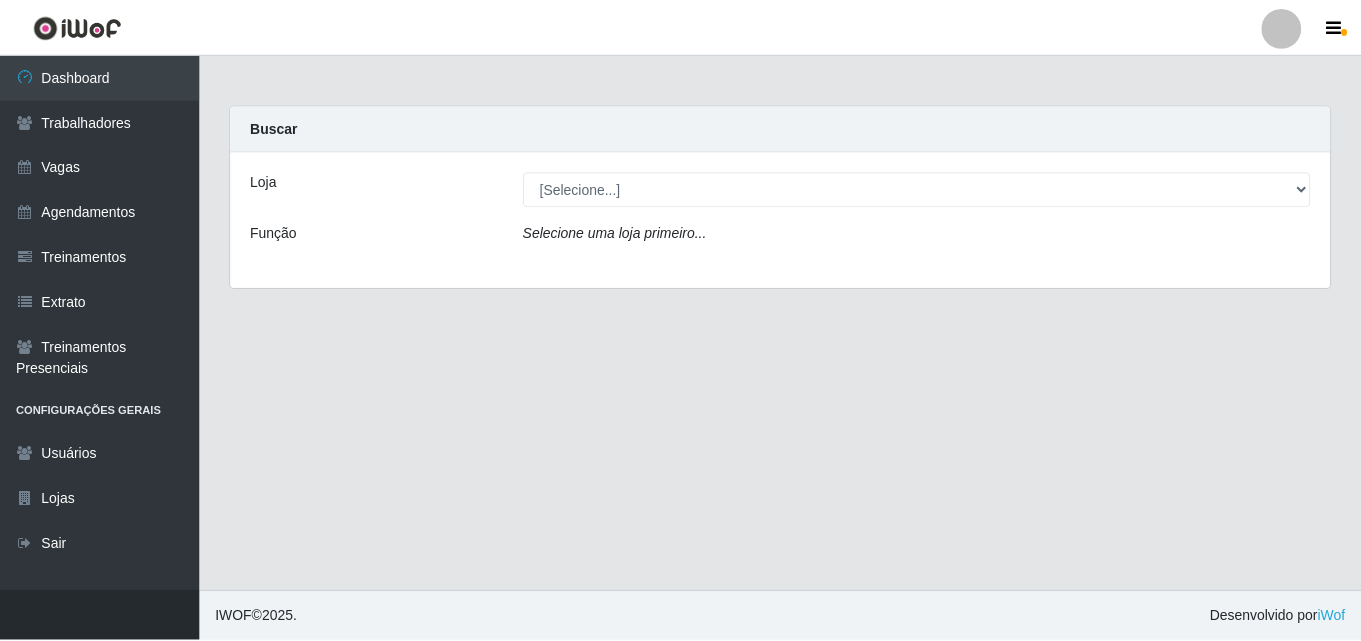 scroll, scrollTop: 0, scrollLeft: 0, axis: both 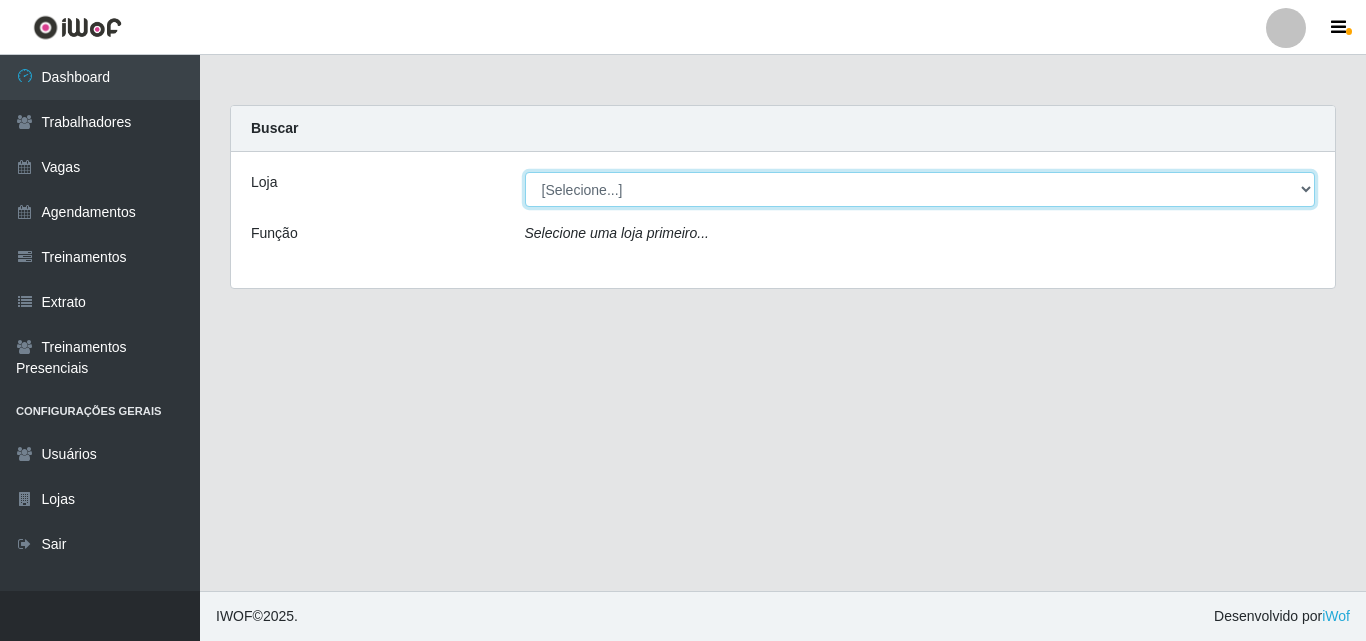 click on "[Selecione...] SuperFácil Atacado - João Pessoa" at bounding box center (920, 189) 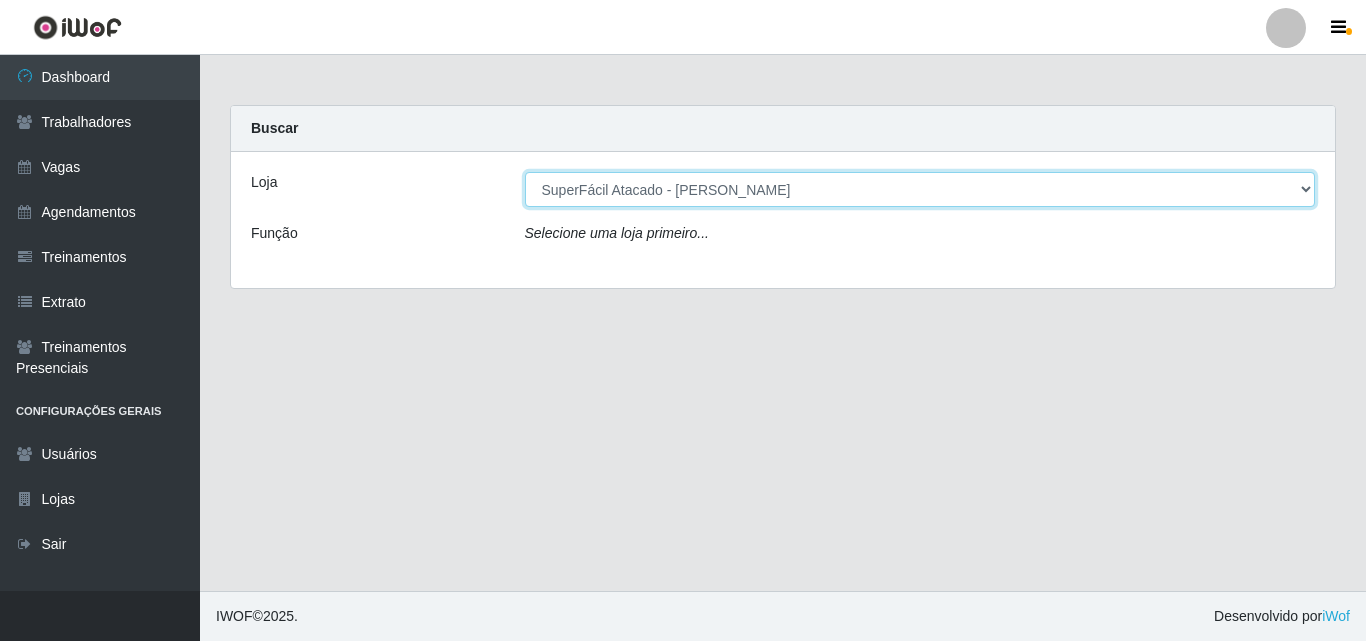 click on "[Selecione...] SuperFácil Atacado - João Pessoa" at bounding box center [920, 189] 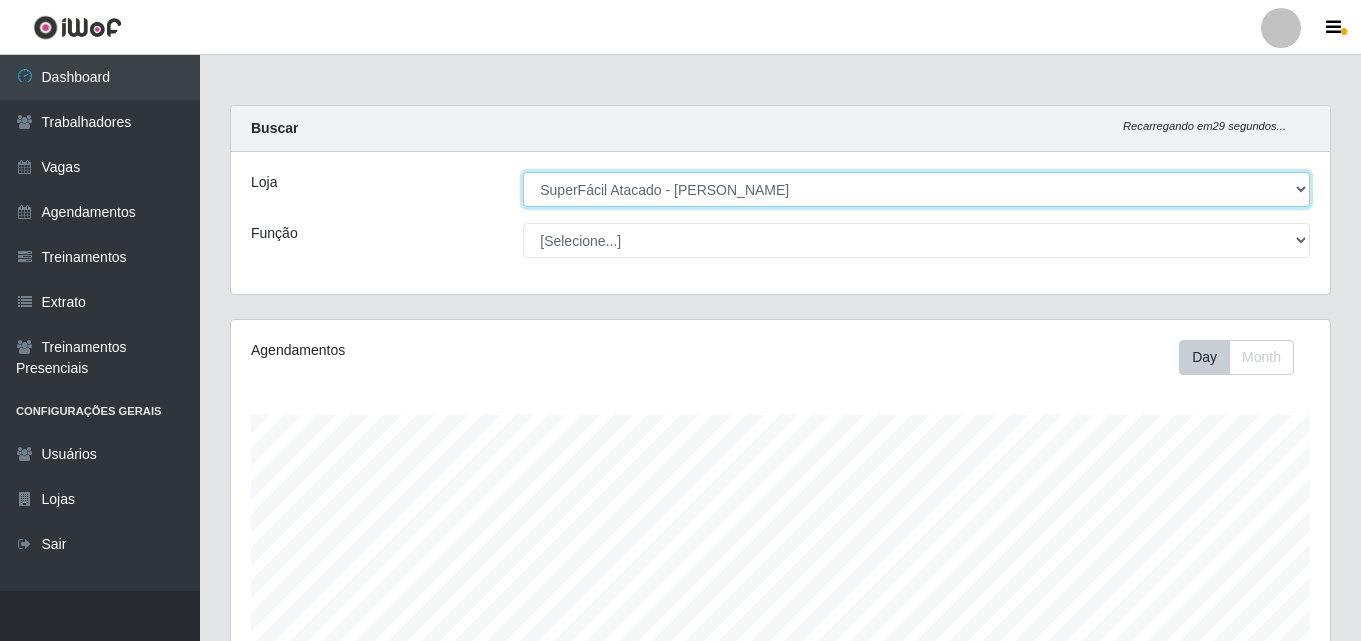 scroll, scrollTop: 999585, scrollLeft: 998901, axis: both 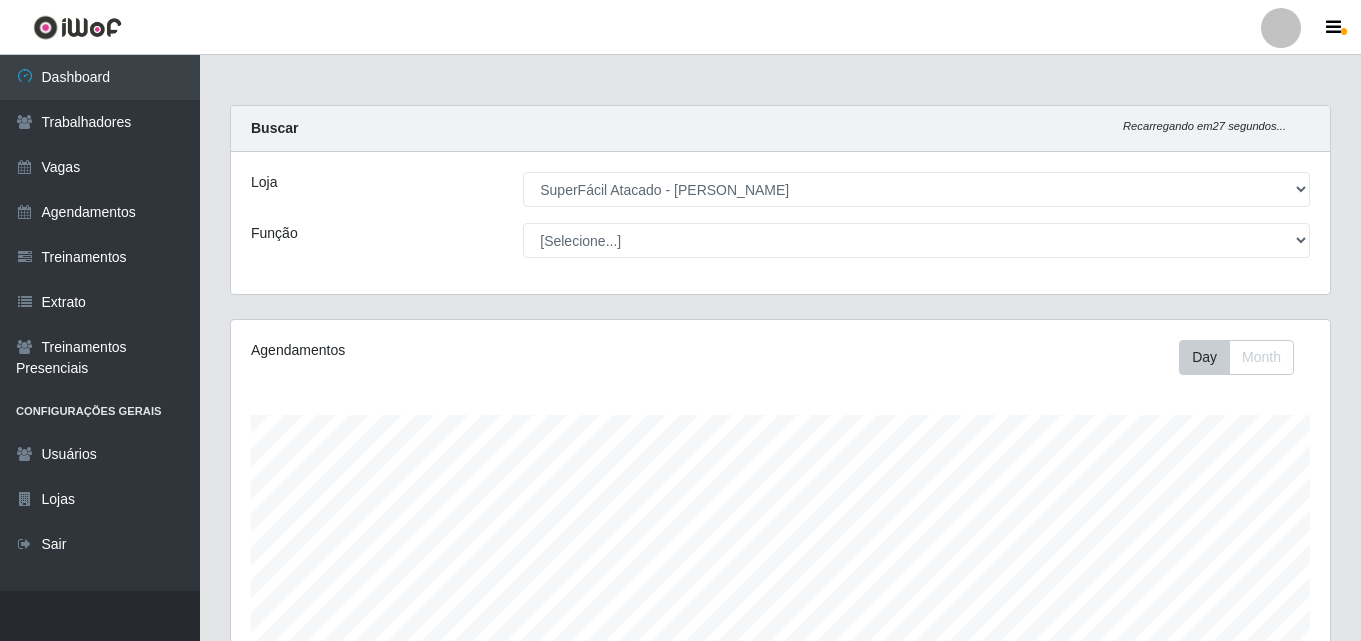click at bounding box center (1281, 28) 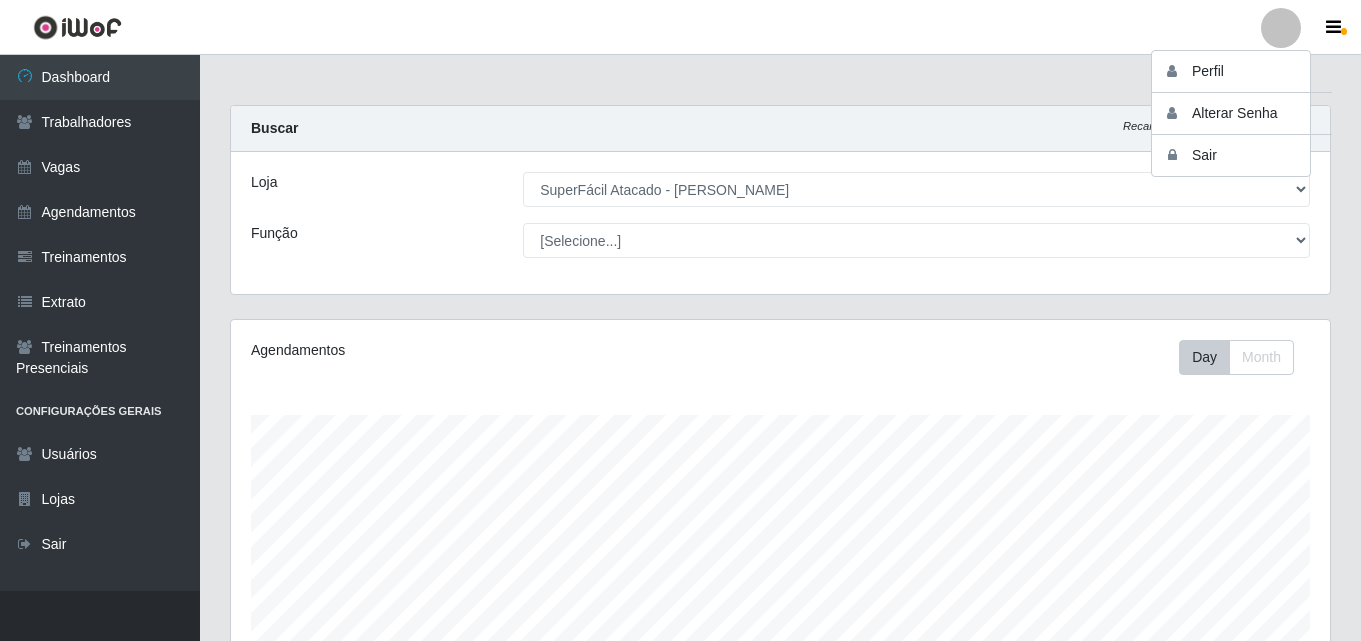 click on "Carregando...  Buscar Recarregando em  25   segundos... Loja [Selecione...] SuperFácil Atacado - João Pessoa Função [Selecione...] Embalador Embalador + Embalador ++ Operador de Caixa Operador de Caixa + Operador de Caixa ++ Repositor  Repositor + Repositor ++ Repositor de Hortifruti Repositor de Hortifruti + Repositor de Hortifruti ++ Agendamentos Day Month   Hoje 1 dia 3 dias 1 Semana Não encerrados Trabalhador Posição Data Status Opções Randrielle da Silva Emiliano  Operador de Caixa   Início:   16/07/2025, 12:00 Término:   16/07/2025, 18:00 AGENDADO Liberar para Trabalho Trabalhador Faltou" at bounding box center [780, 533] 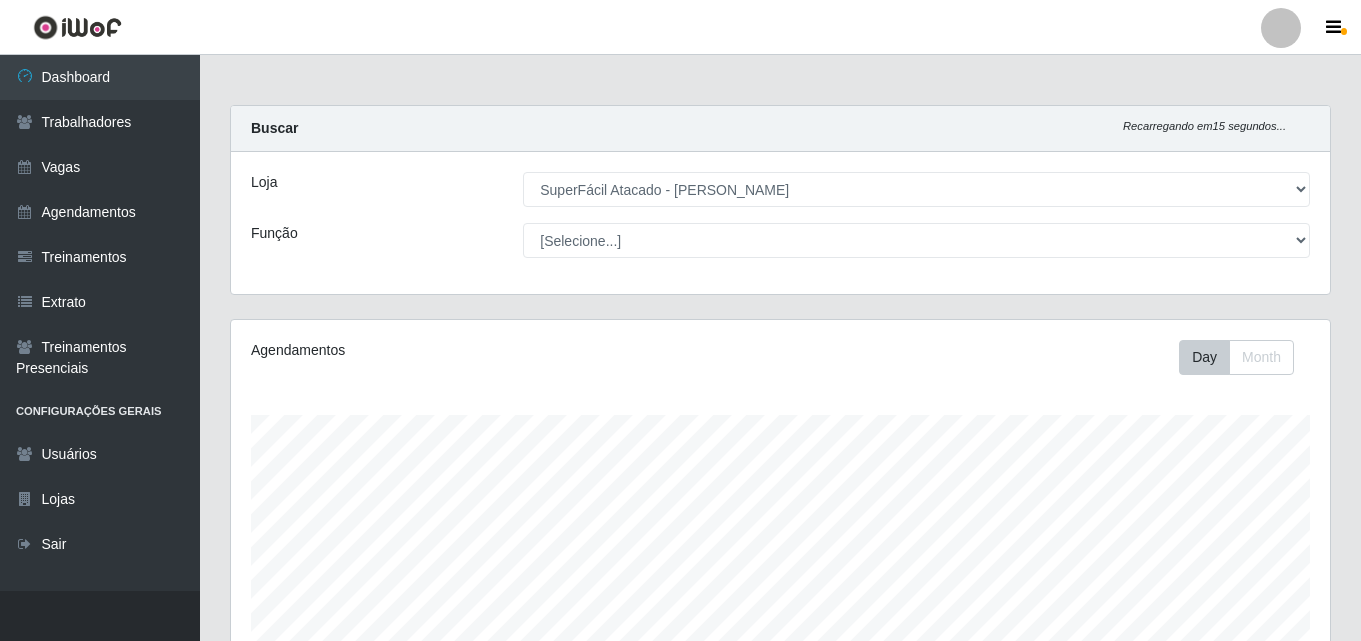 click at bounding box center [1281, 28] 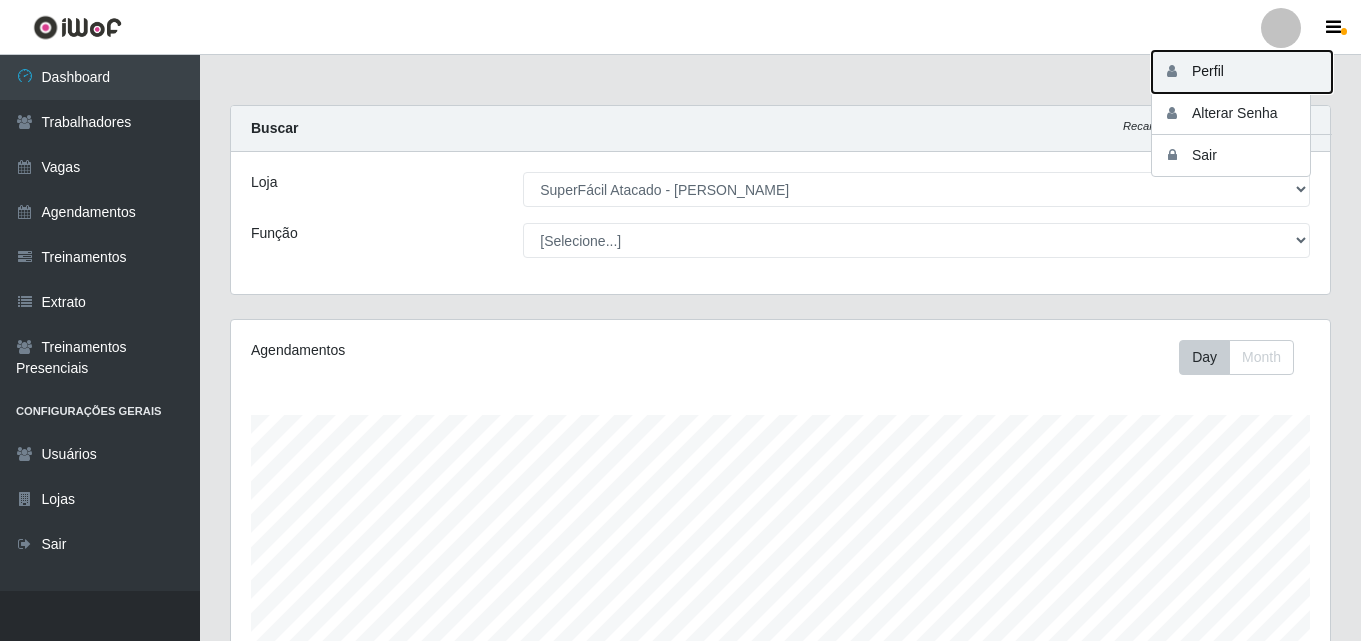click on "Perfil" at bounding box center [1242, 72] 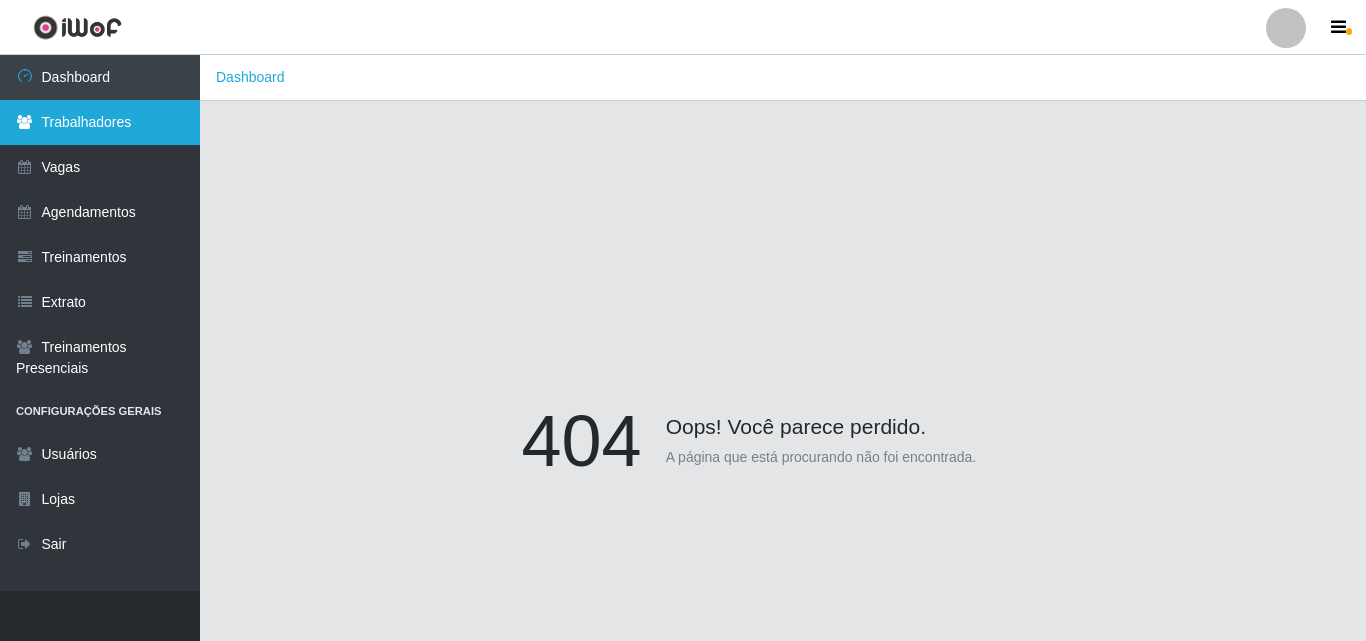 scroll, scrollTop: 0, scrollLeft: 0, axis: both 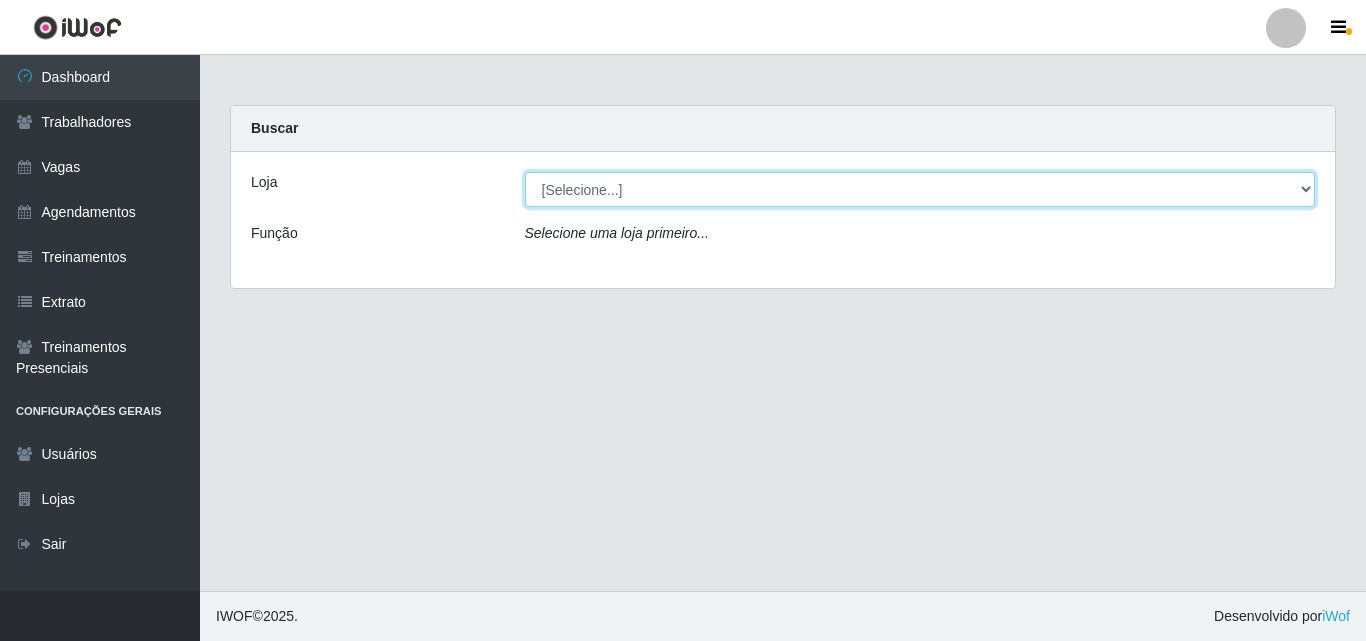 click on "[Selecione...] SuperFácil Atacado - [PERSON_NAME]" at bounding box center [920, 189] 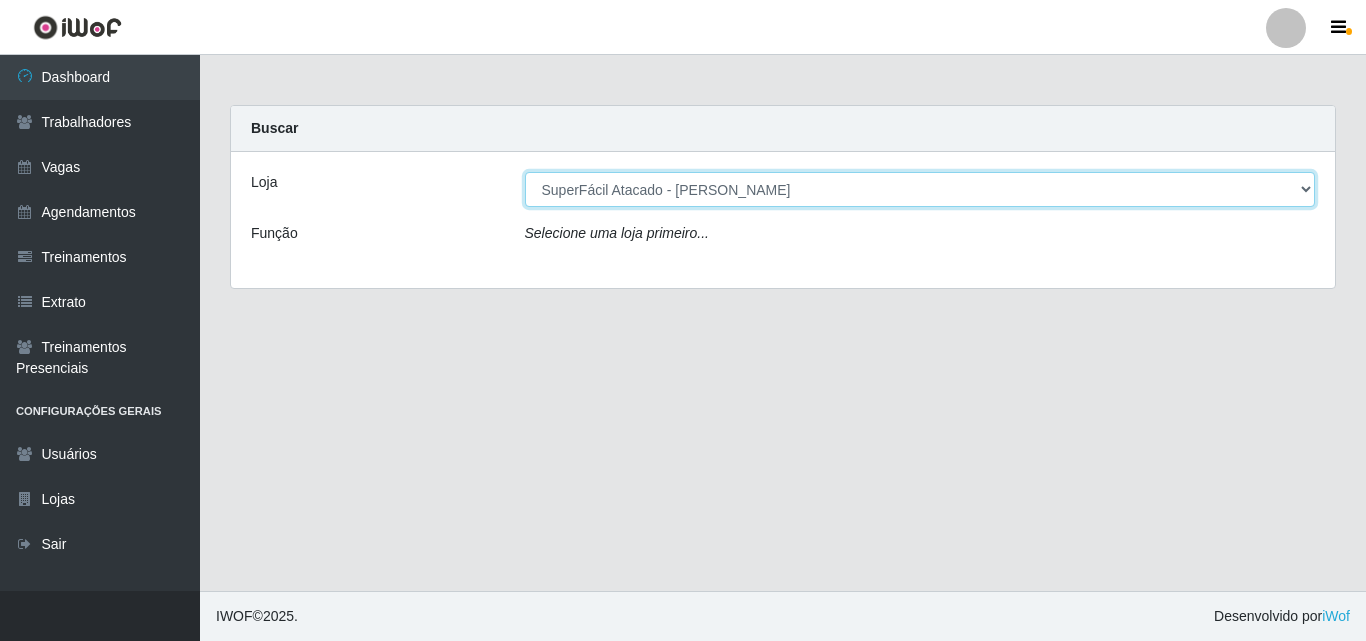 click on "[Selecione...] SuperFácil Atacado - [PERSON_NAME]" at bounding box center (920, 189) 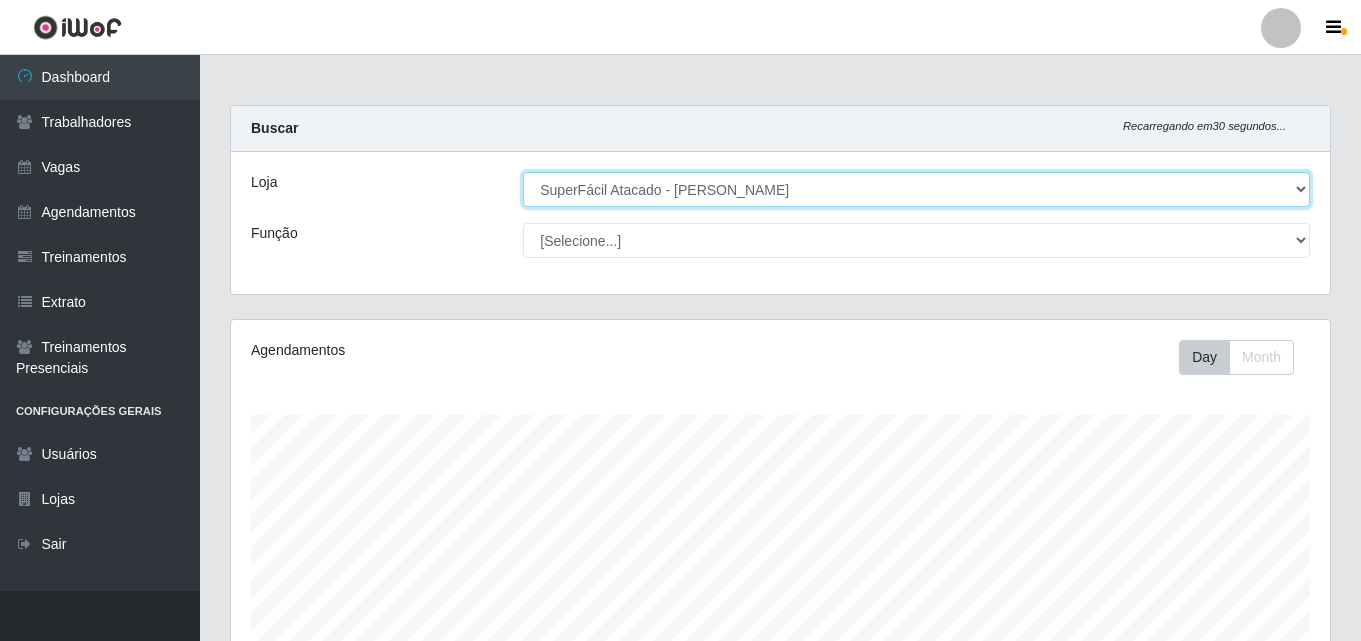 scroll, scrollTop: 999585, scrollLeft: 998901, axis: both 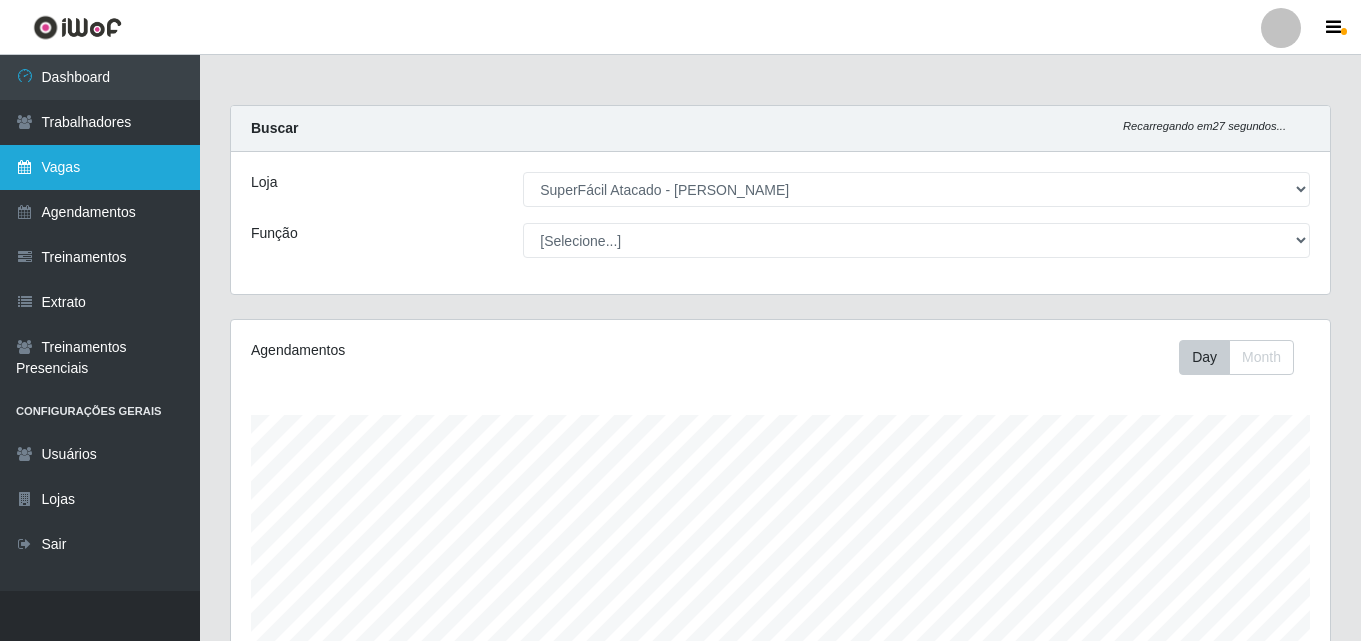 click on "Vagas" at bounding box center (100, 167) 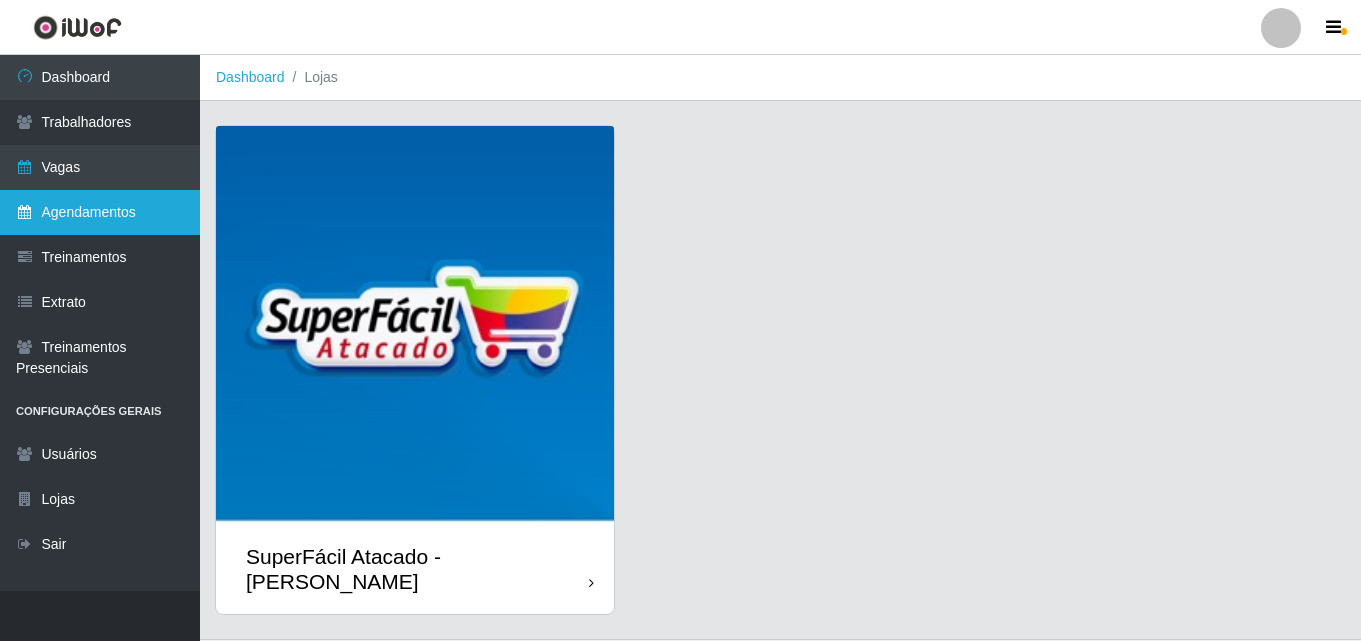 click on "Agendamentos" at bounding box center [100, 212] 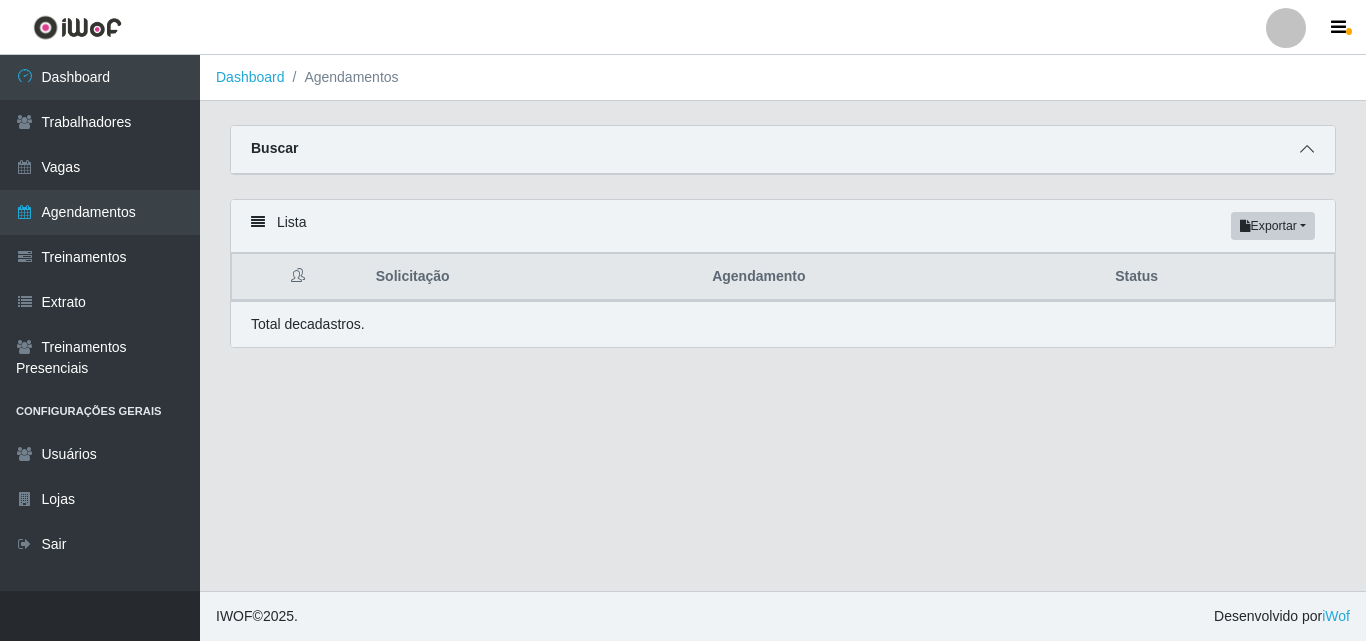 click at bounding box center [1307, 149] 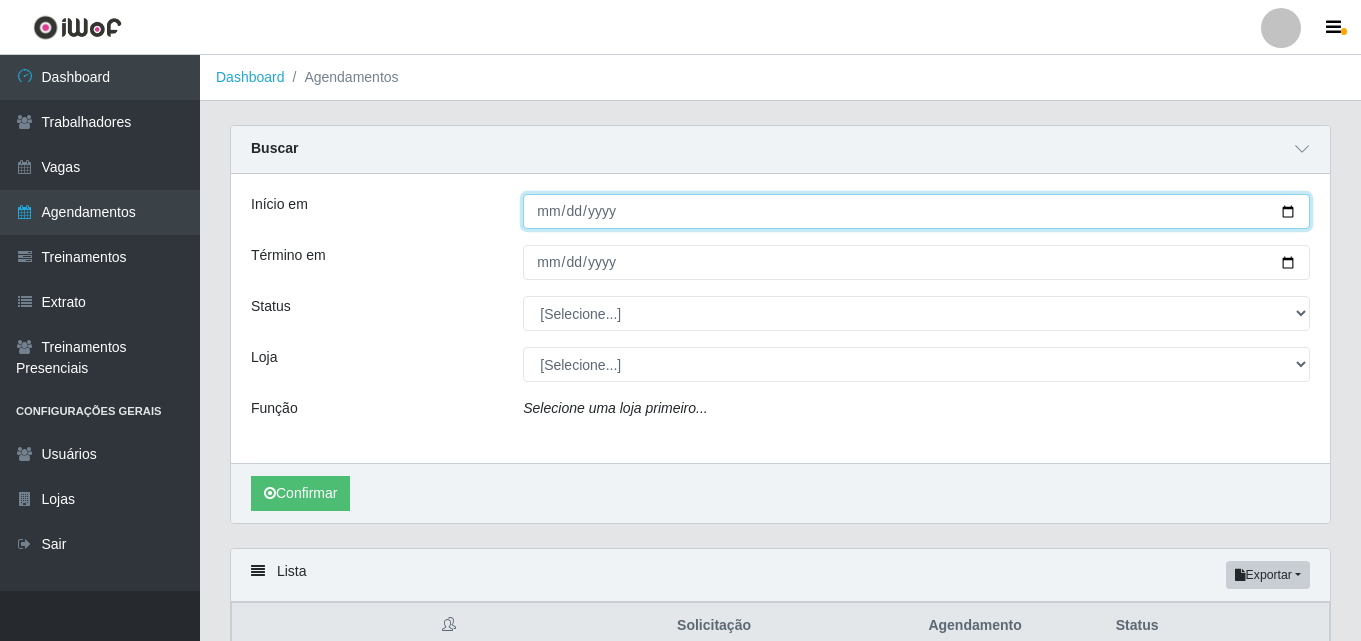 click on "Início em" at bounding box center [916, 211] 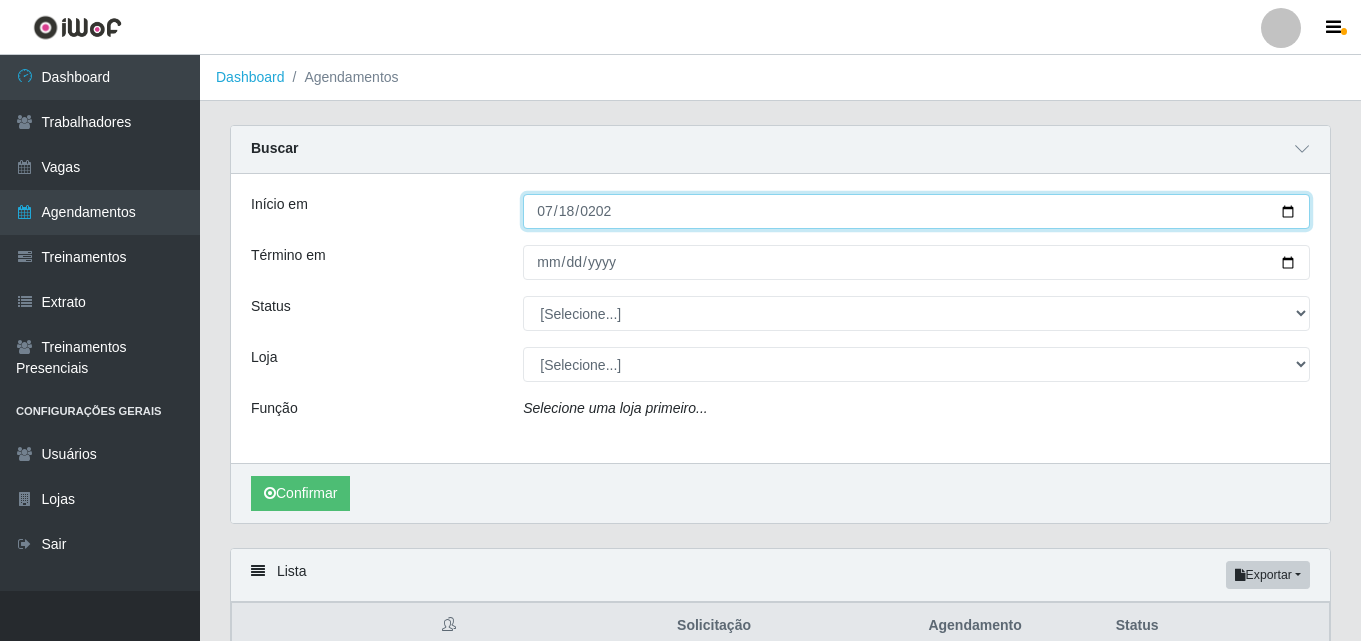 type on "[DATE]" 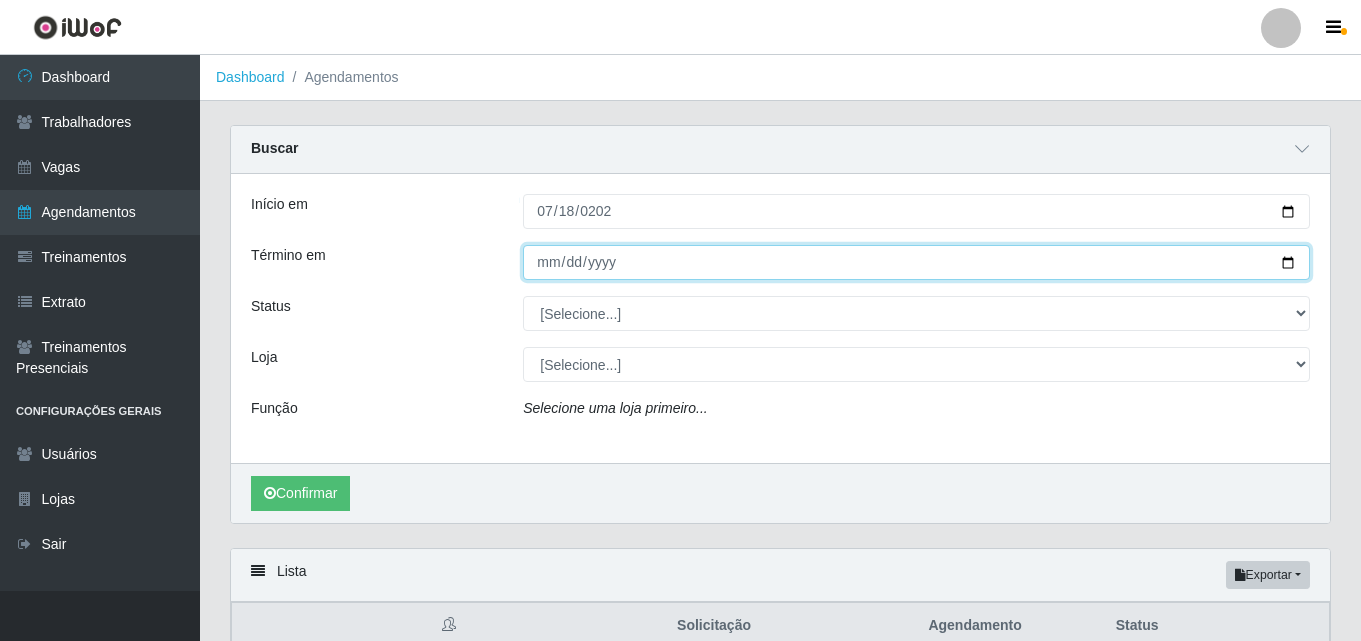 click on "Término em" at bounding box center [916, 262] 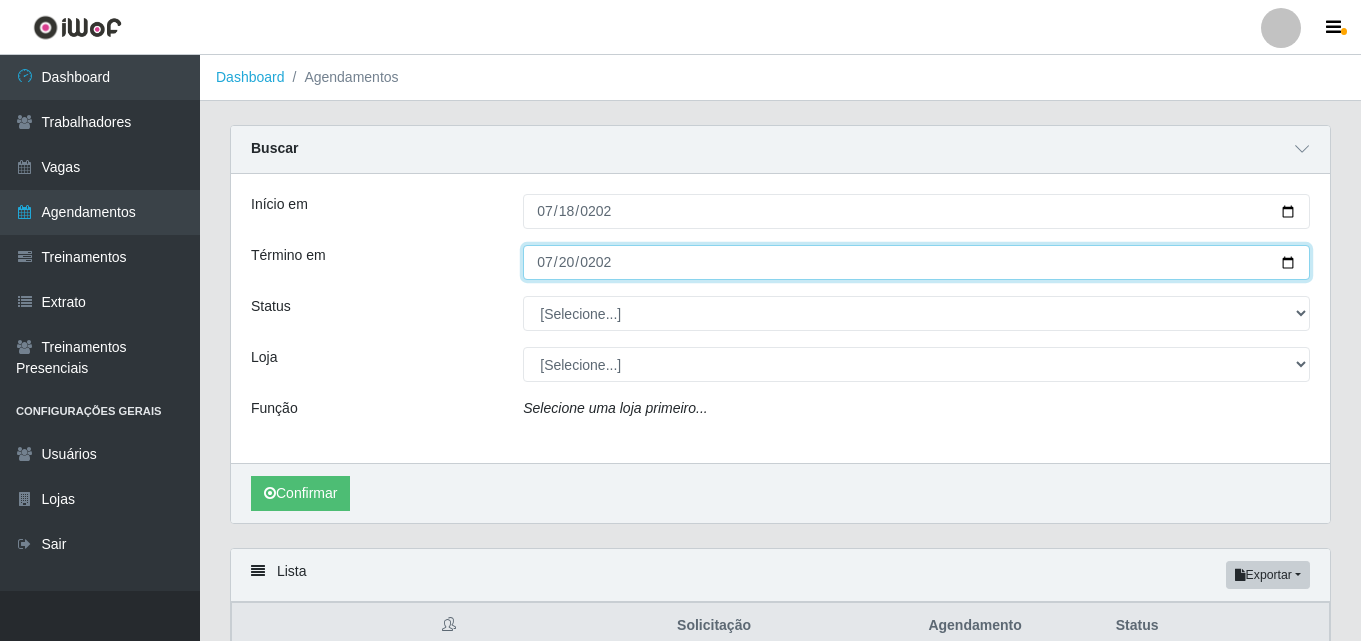 type on "[DATE]" 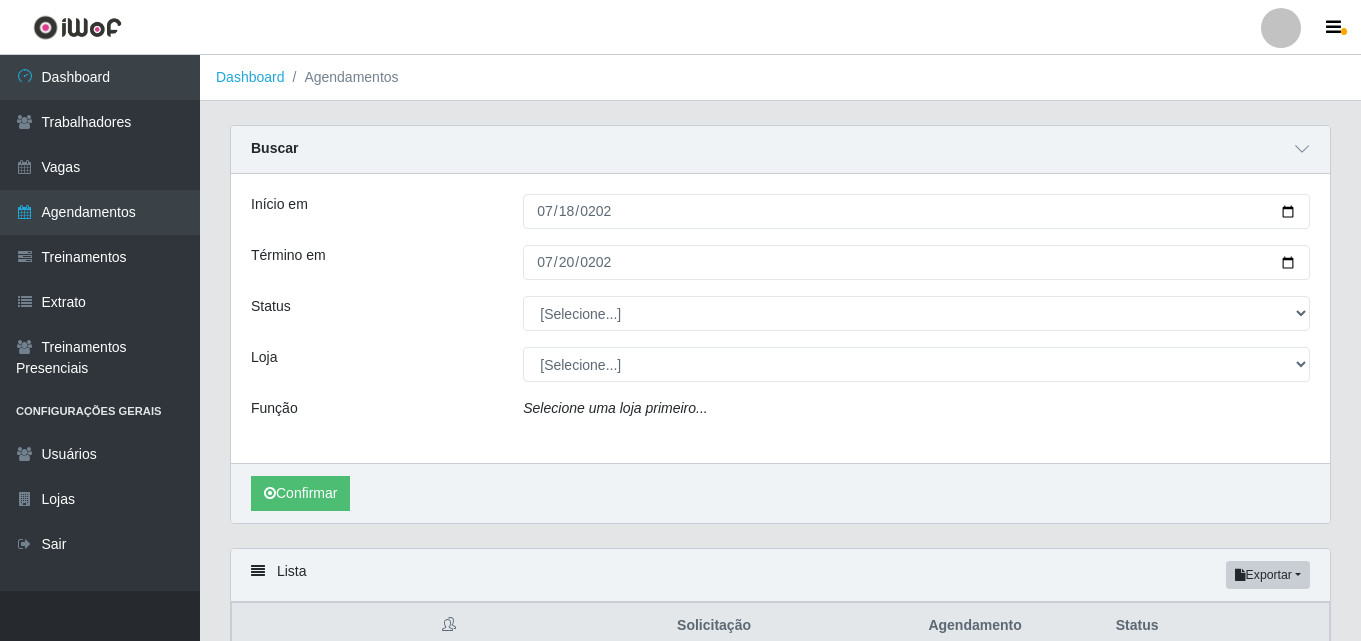 click on "Início em 2025-07-18 Término em 2025-07-20 Status [Selecione...] AGENDADO AGUARDANDO LIBERAR EM ANDAMENTO EM REVISÃO FINALIZADO CANCELADO FALTA Loja [Selecione...] SuperFácil Atacado - João Pessoa Função Selecione uma loja primeiro..." at bounding box center [780, 318] 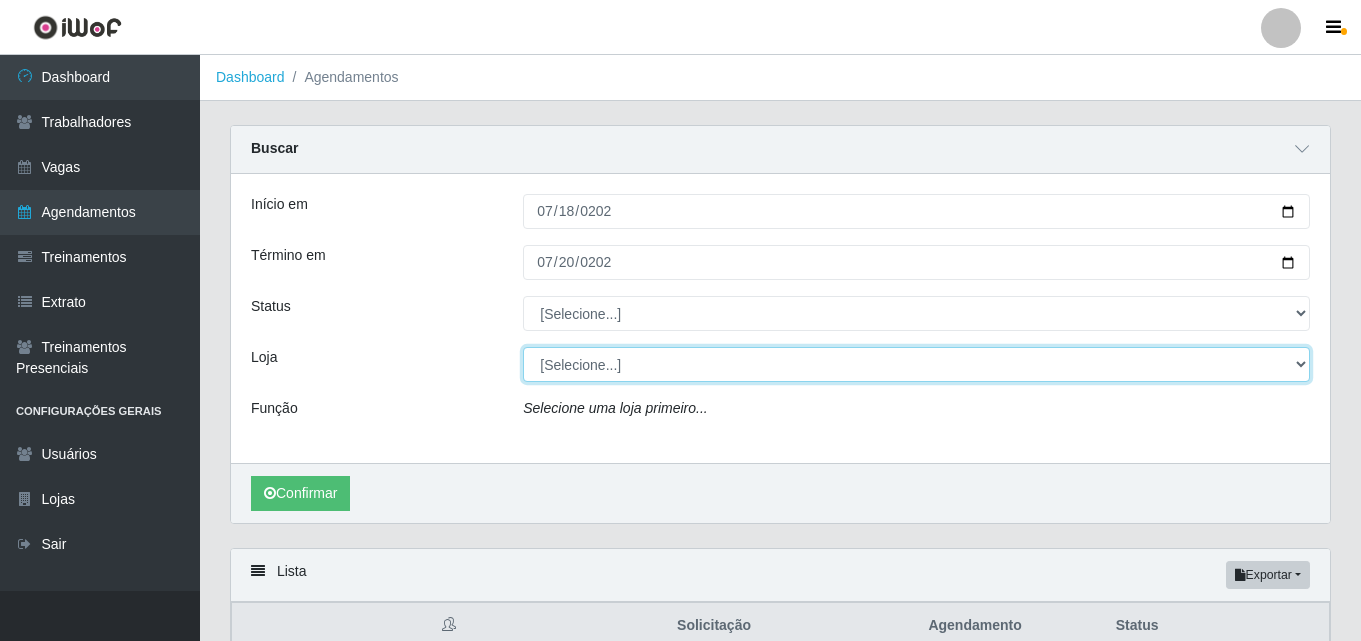 click on "[Selecione...] SuperFácil Atacado - João Pessoa" at bounding box center (916, 364) 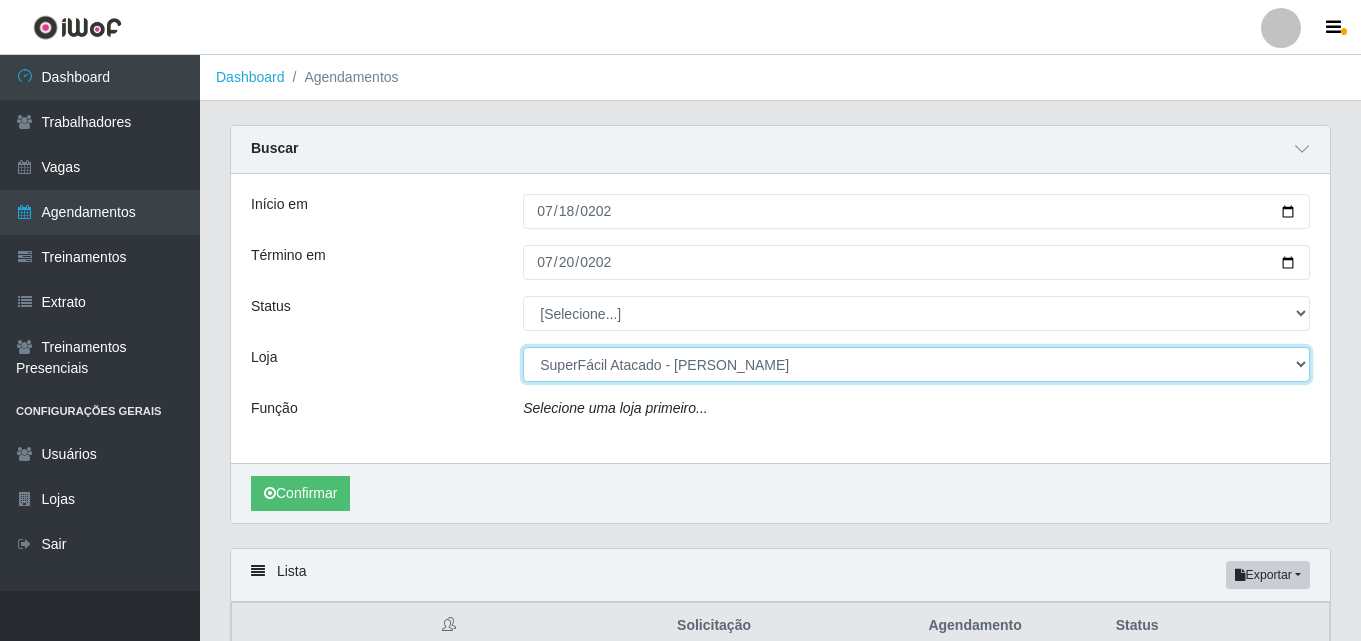 click on "[Selecione...] SuperFácil Atacado - João Pessoa" at bounding box center (916, 364) 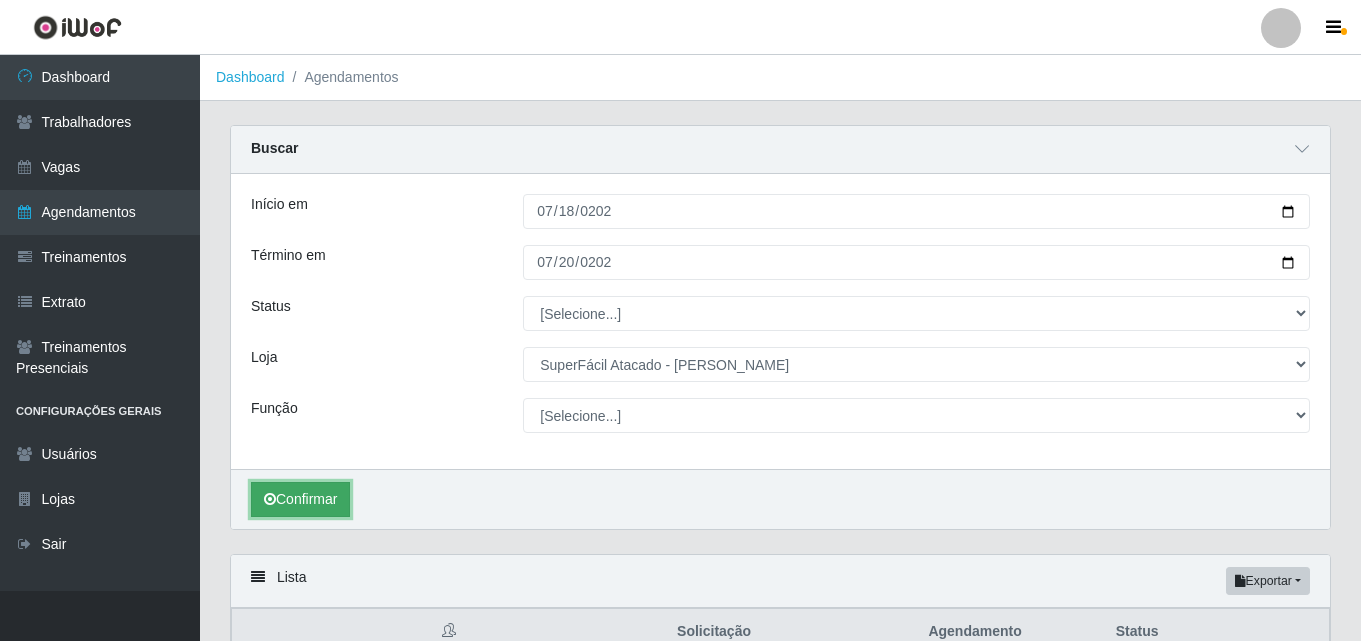 click on "Confirmar" at bounding box center (300, 499) 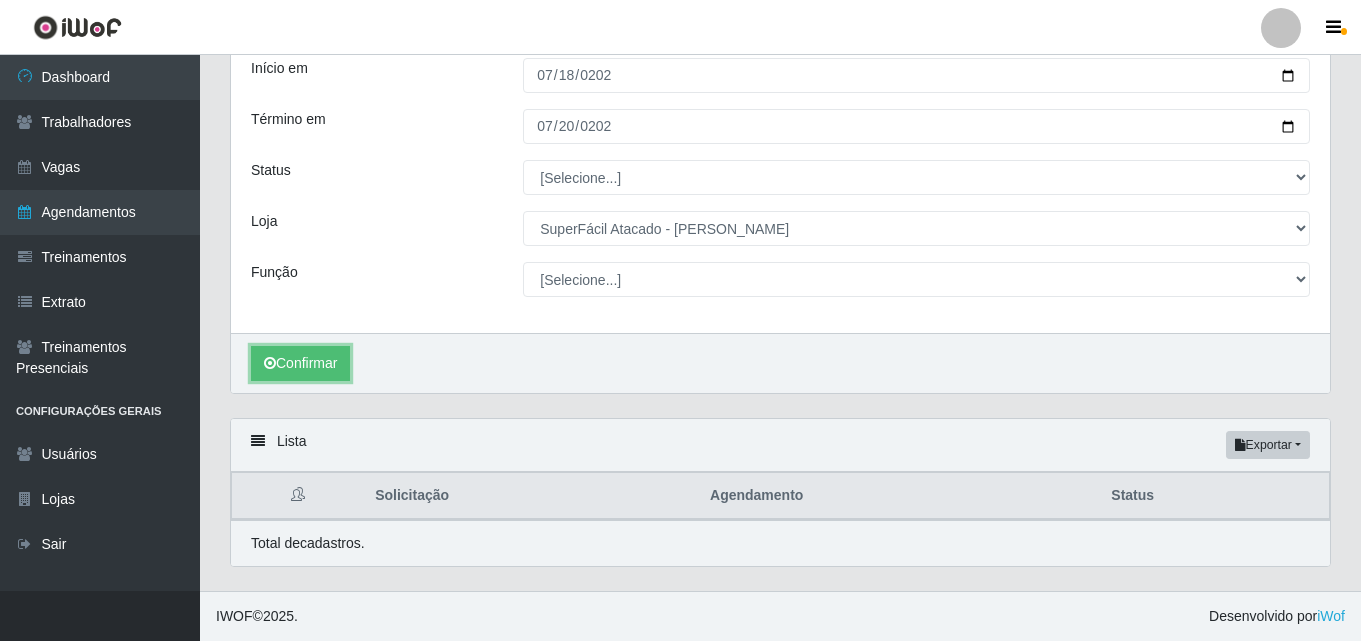 scroll, scrollTop: 137, scrollLeft: 0, axis: vertical 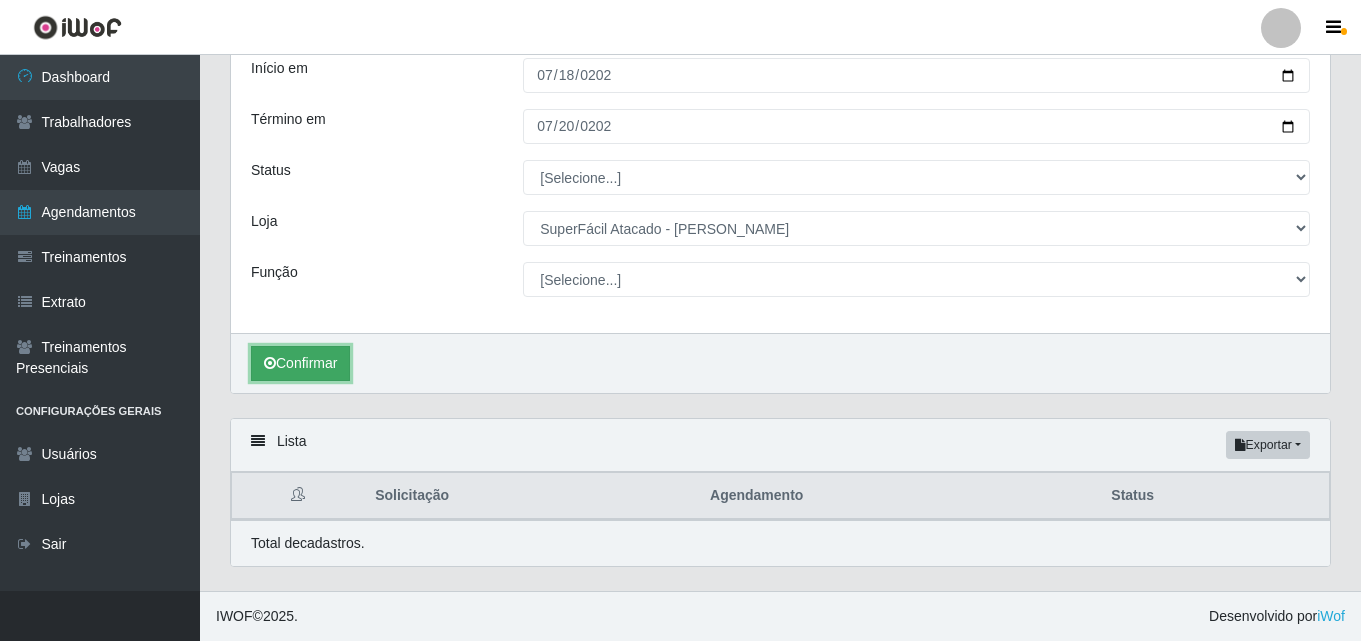 click on "Confirmar" at bounding box center (300, 363) 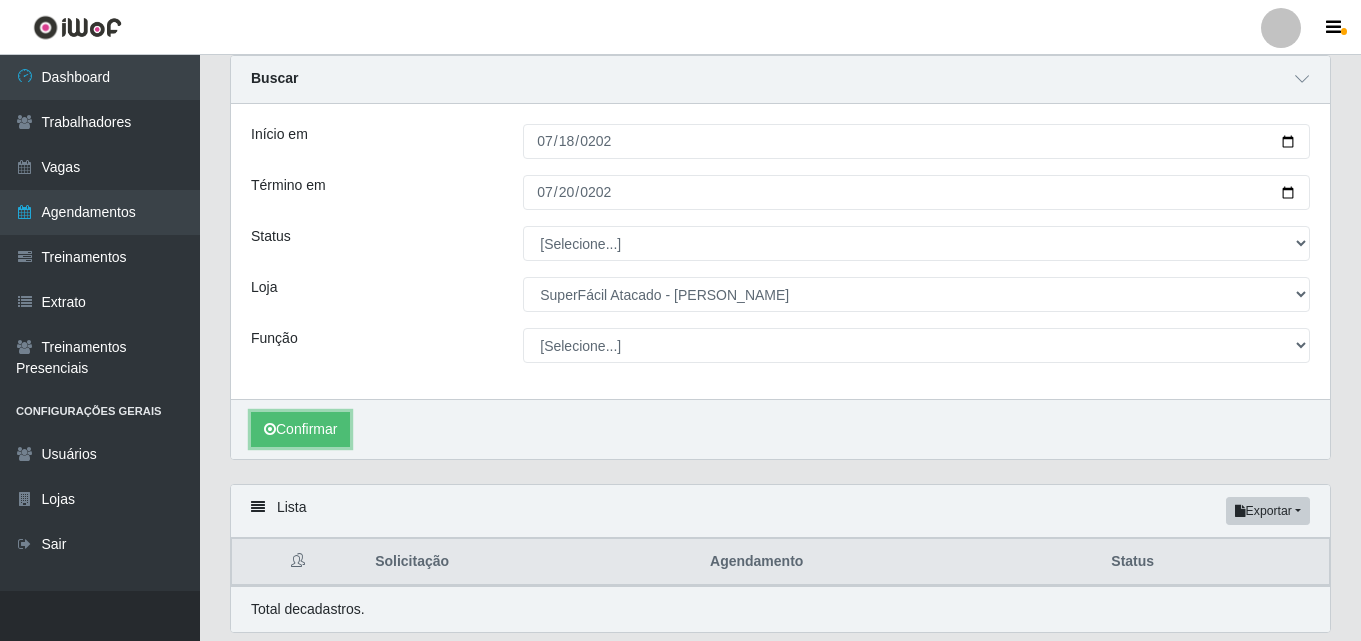 scroll, scrollTop: 0, scrollLeft: 0, axis: both 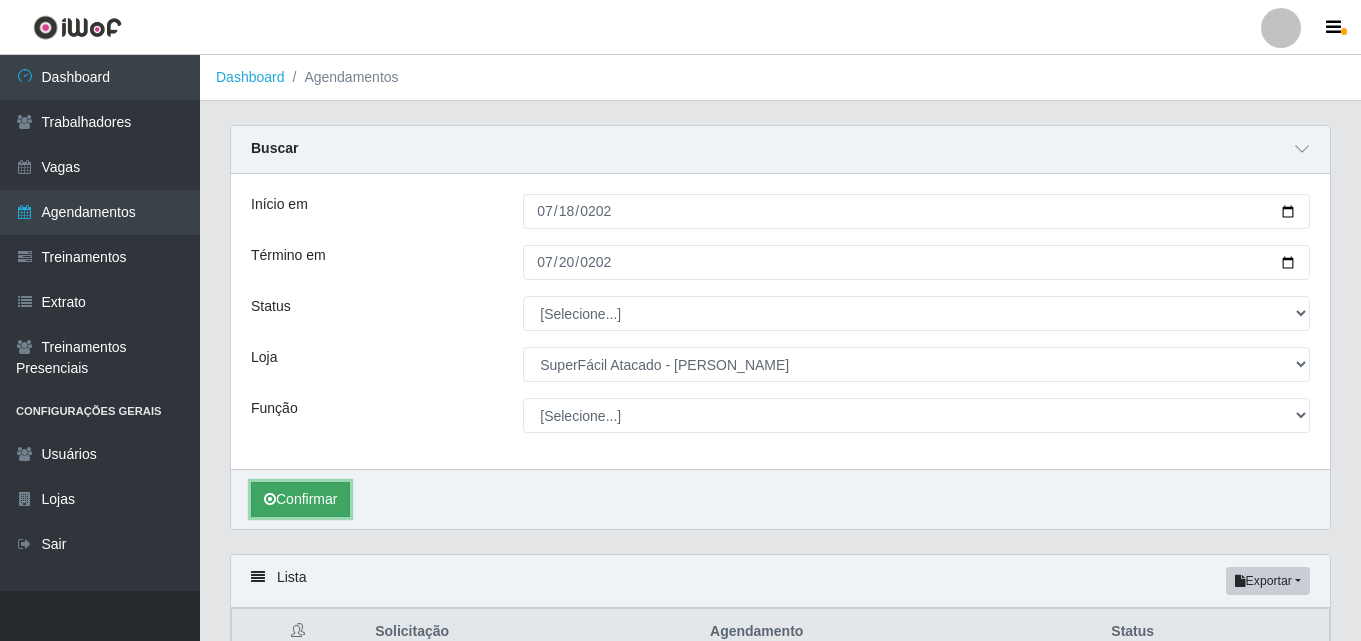 click on "Confirmar" at bounding box center [300, 499] 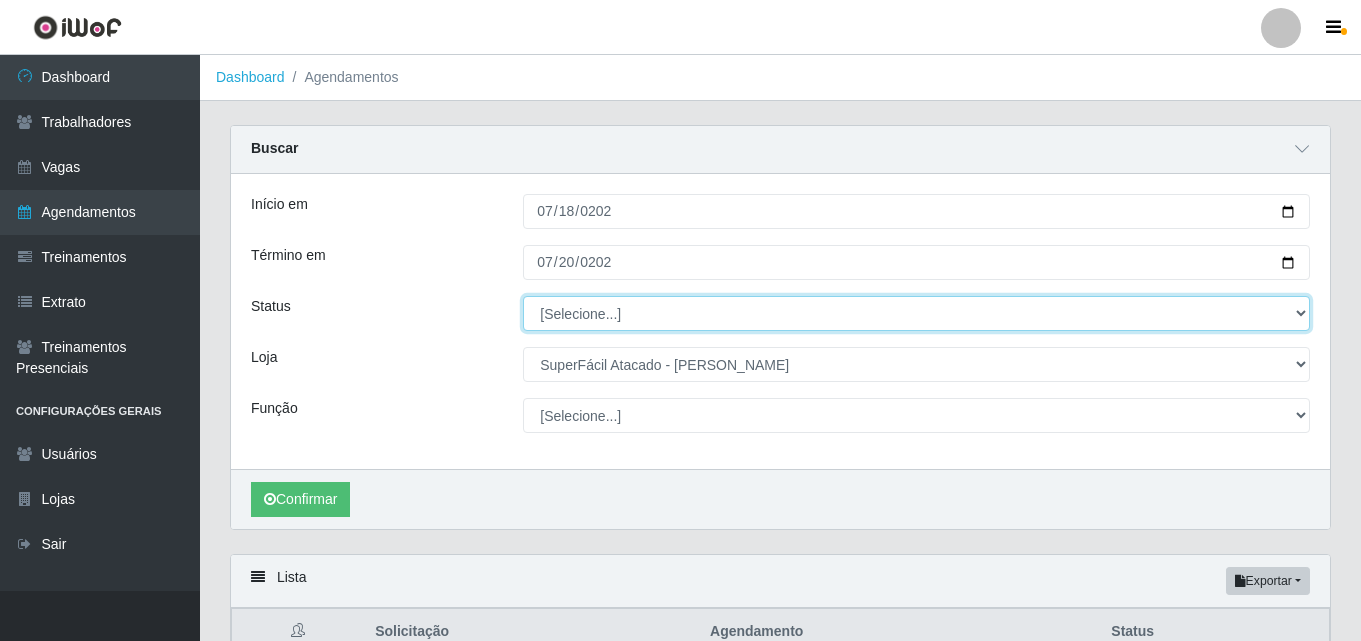 click on "[Selecione...] AGENDADO AGUARDANDO LIBERAR EM ANDAMENTO EM REVISÃO FINALIZADO CANCELADO FALTA" at bounding box center [916, 313] 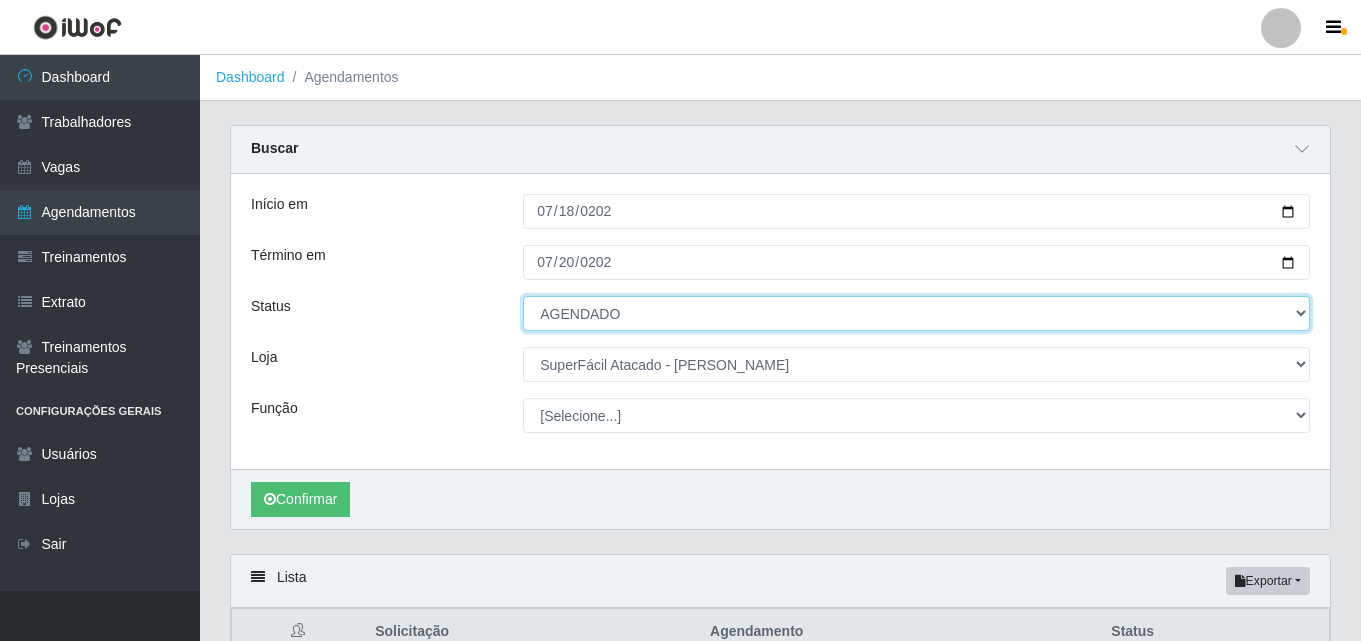 click on "[Selecione...] AGENDADO AGUARDANDO LIBERAR EM ANDAMENTO EM REVISÃO FINALIZADO CANCELADO FALTA" at bounding box center (916, 313) 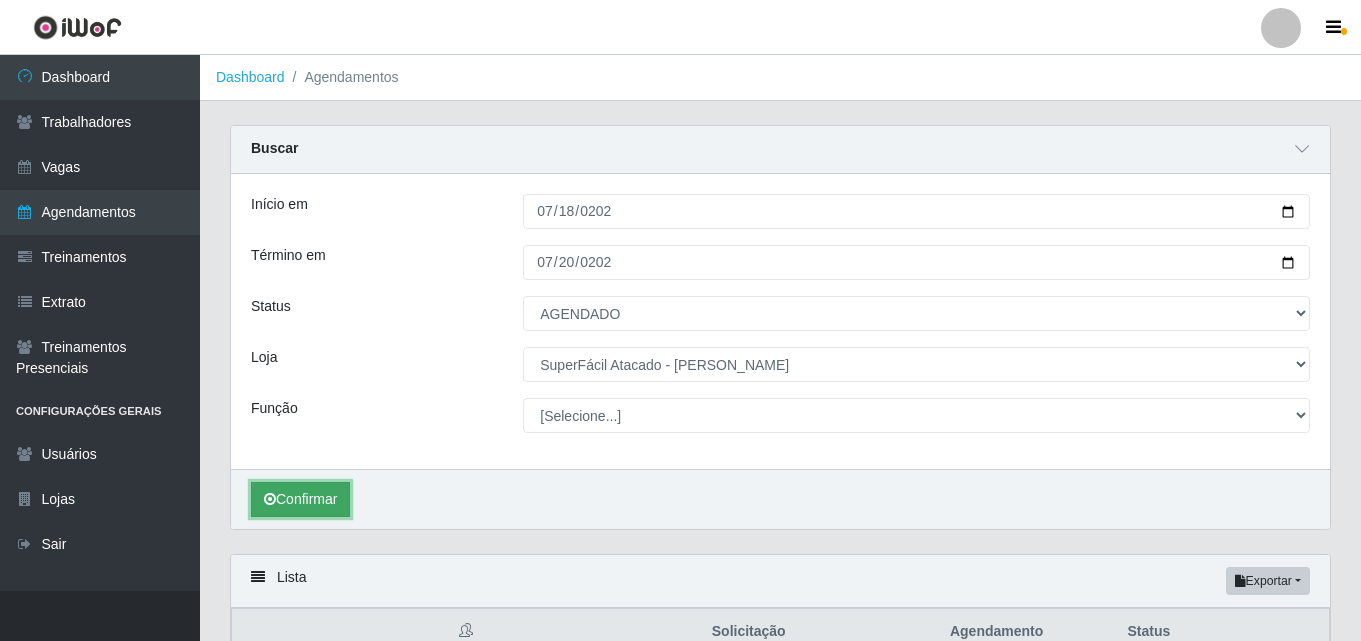 click on "Confirmar" at bounding box center [300, 499] 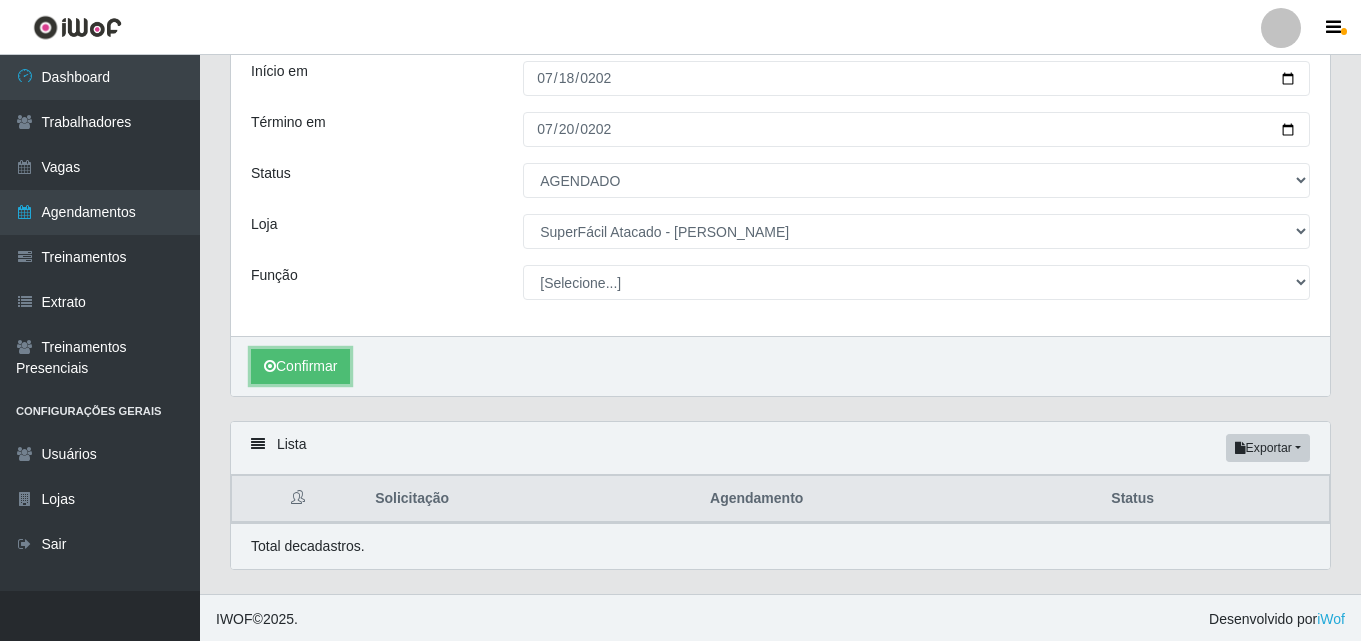 scroll, scrollTop: 137, scrollLeft: 0, axis: vertical 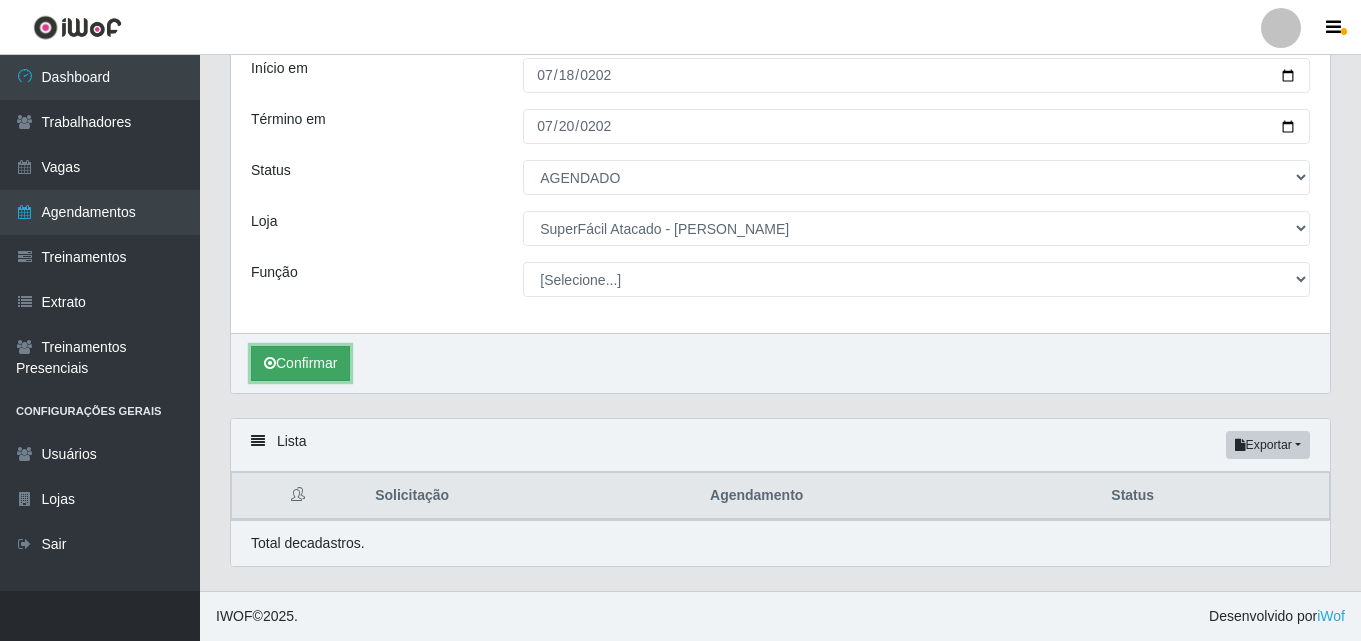 click on "Confirmar" at bounding box center [300, 363] 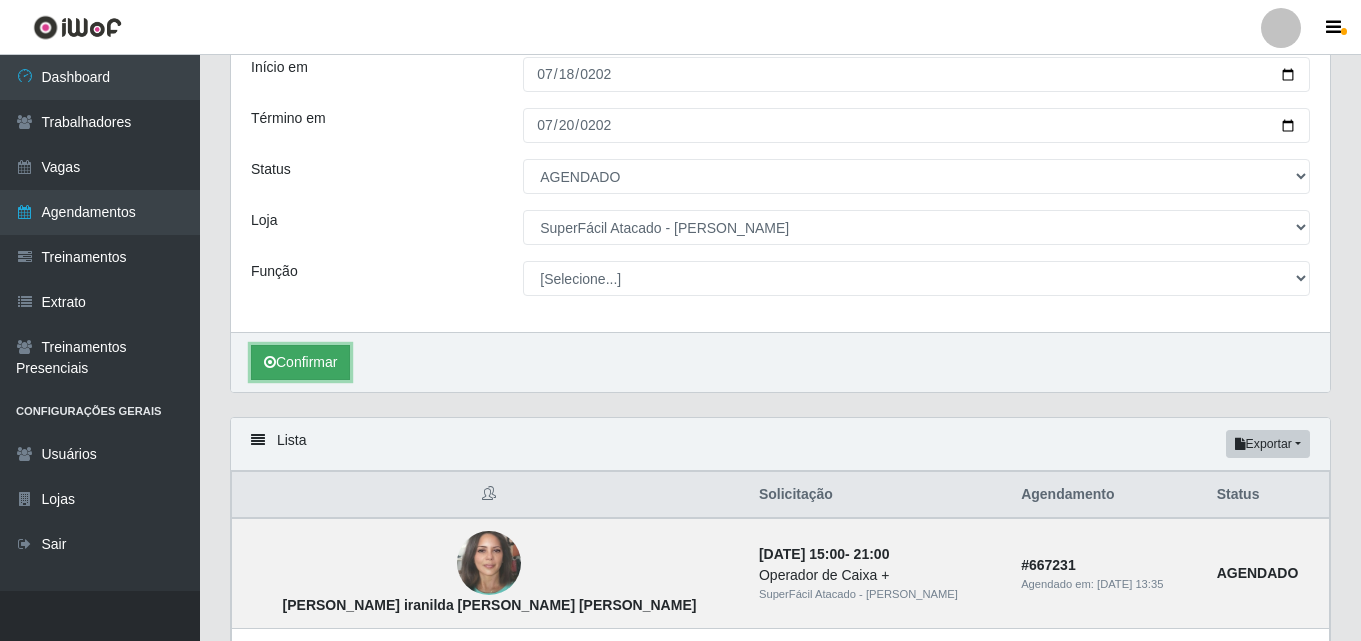 click on "Confirmar" at bounding box center [300, 362] 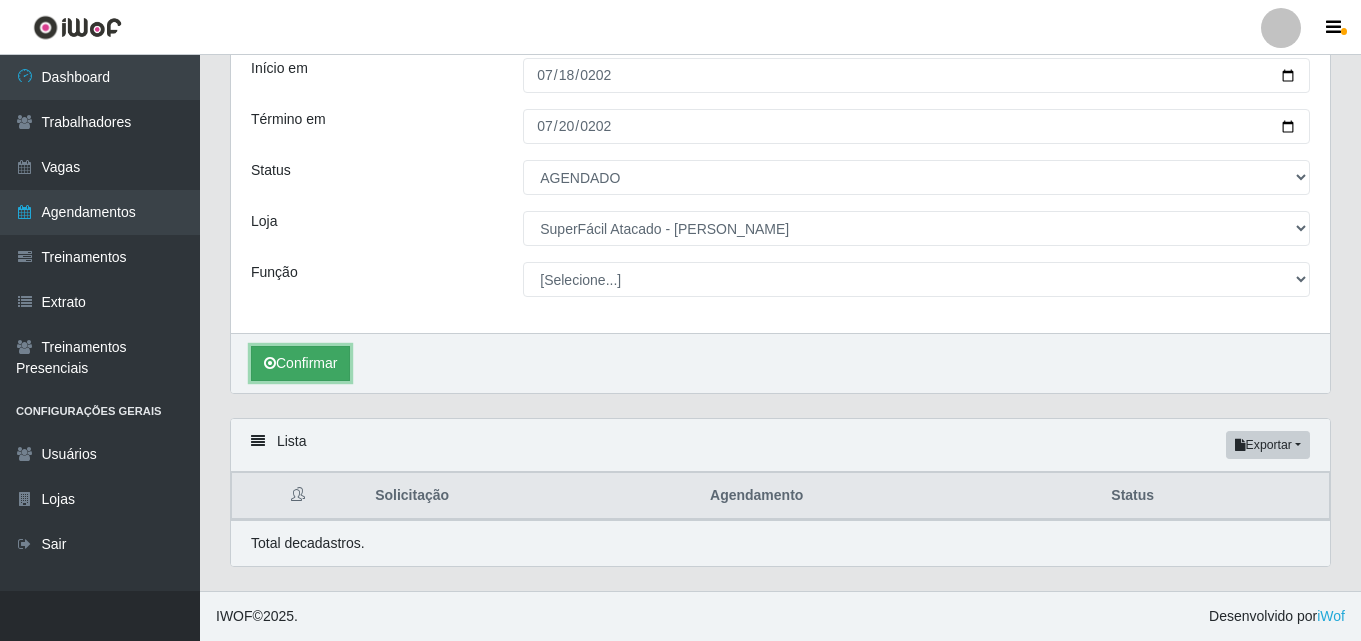 click on "Confirmar" at bounding box center (300, 363) 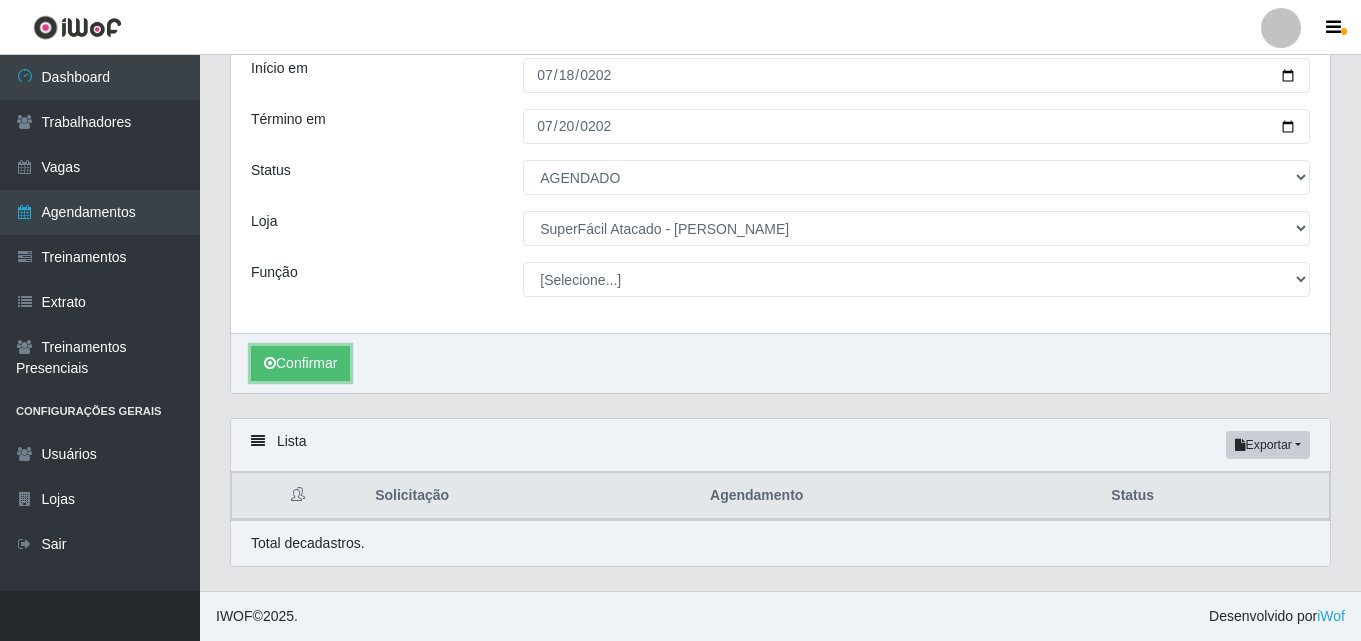 scroll, scrollTop: 137, scrollLeft: 0, axis: vertical 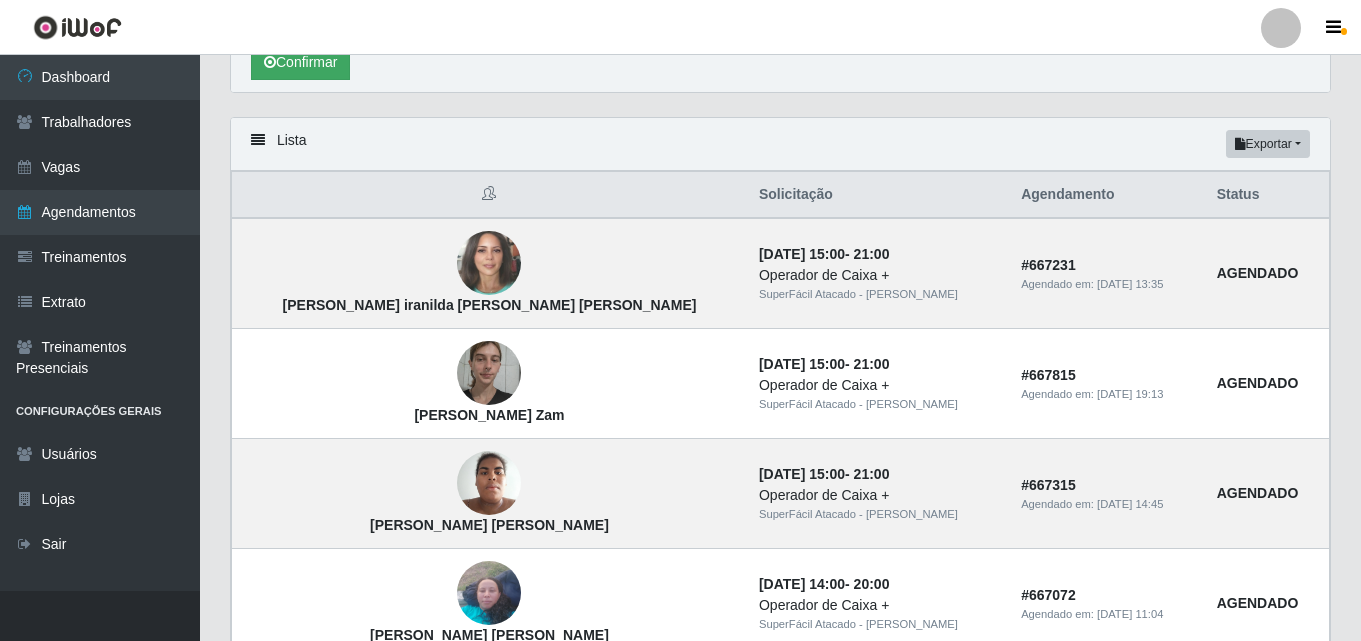 click on "[PERSON_NAME] Zam" at bounding box center (489, 384) 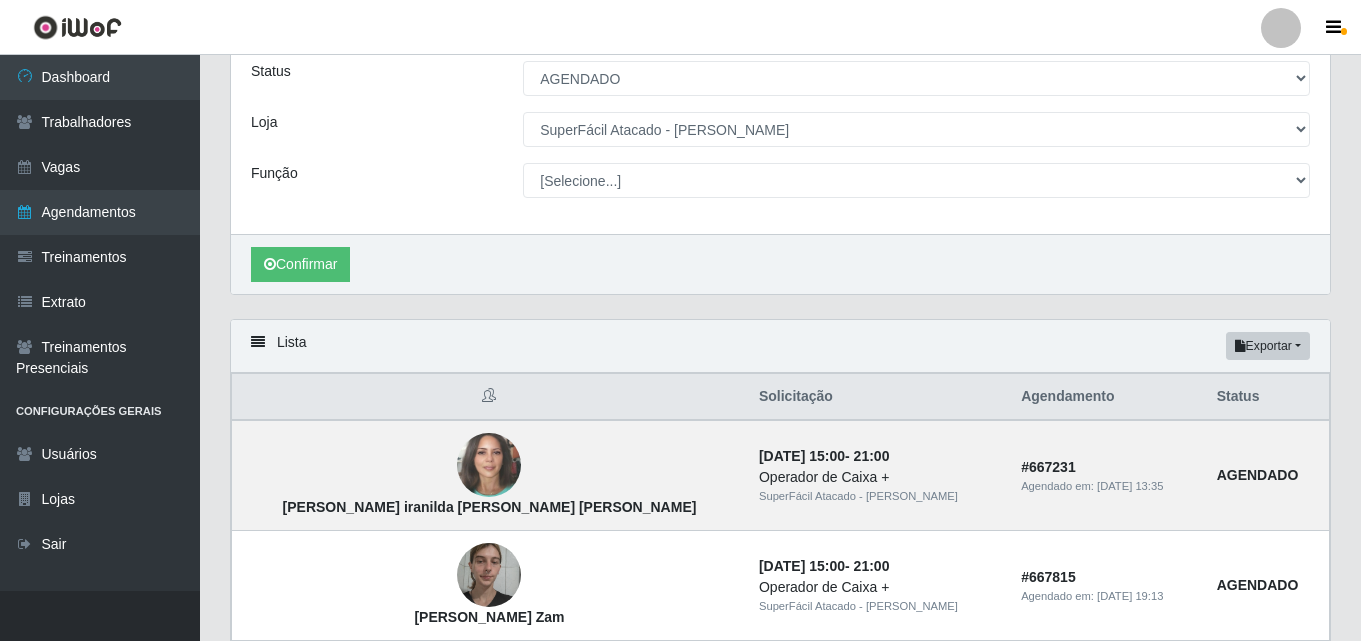 scroll, scrollTop: 0, scrollLeft: 0, axis: both 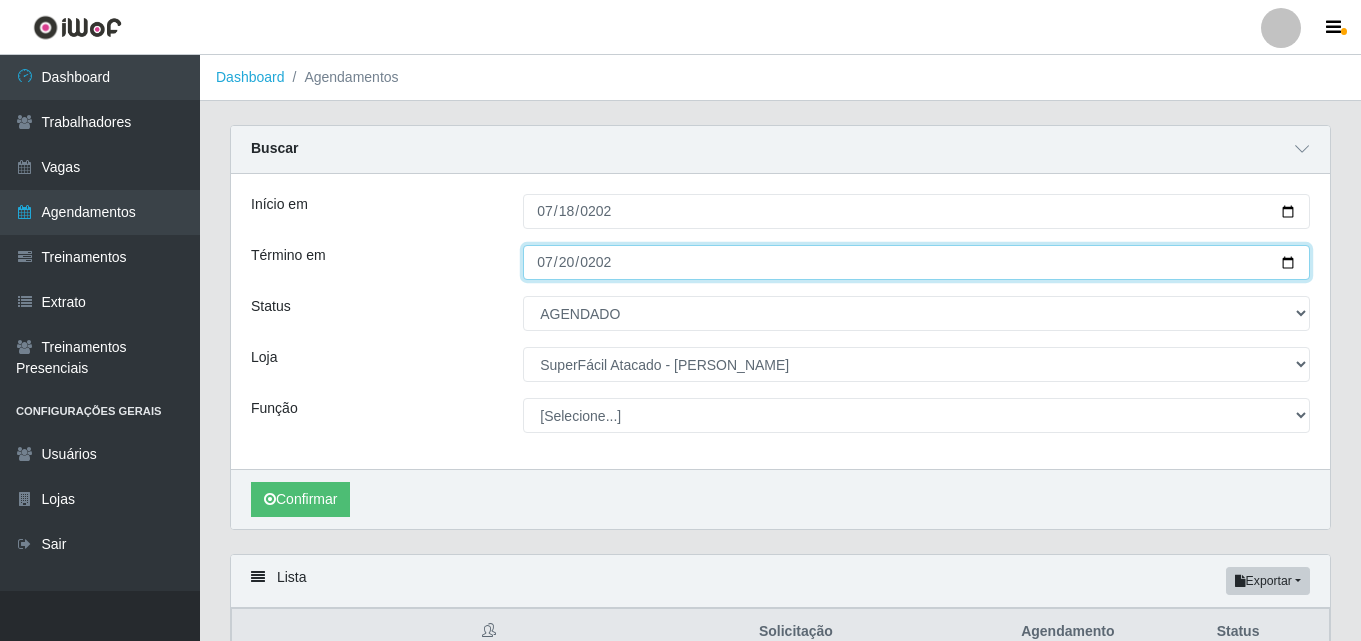 click on "[DATE]" at bounding box center [916, 262] 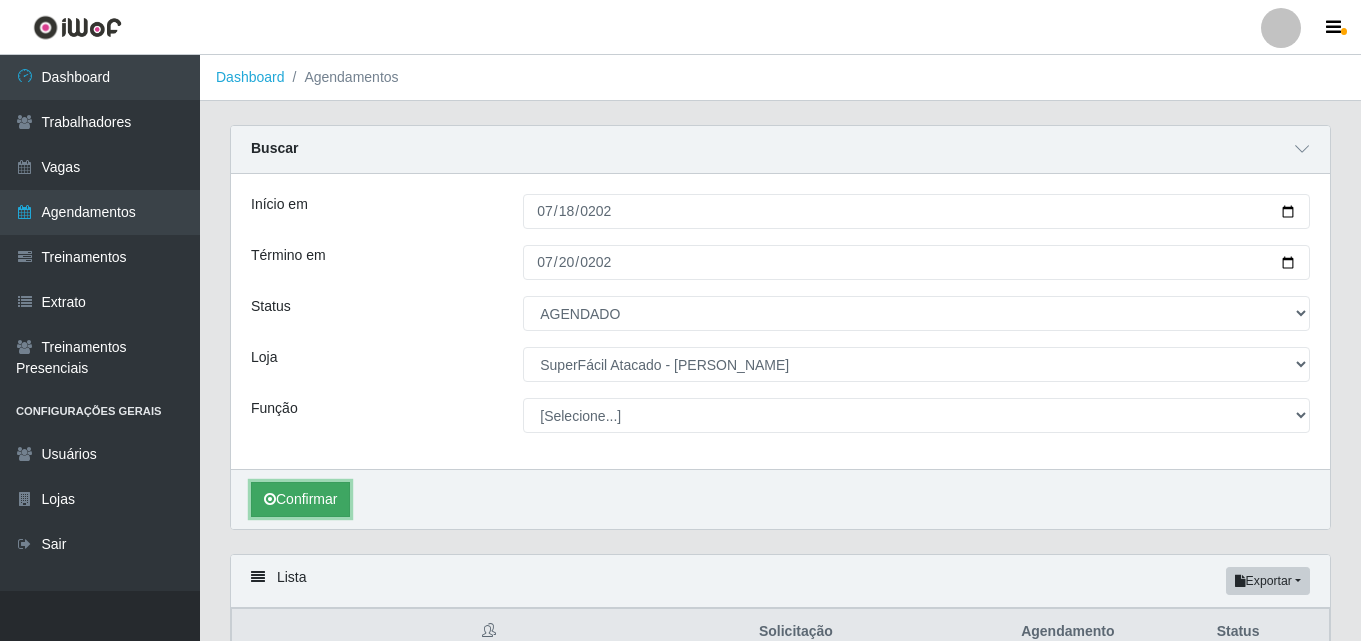 click on "Confirmar" at bounding box center (300, 499) 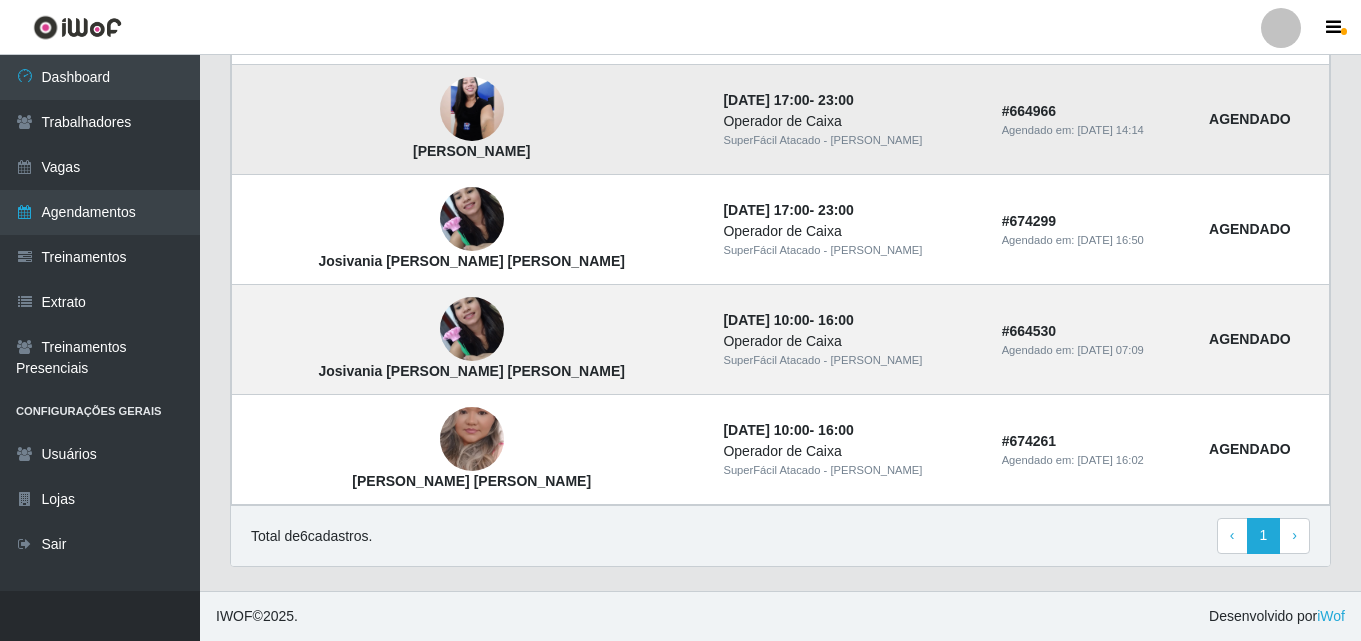 scroll, scrollTop: 812, scrollLeft: 0, axis: vertical 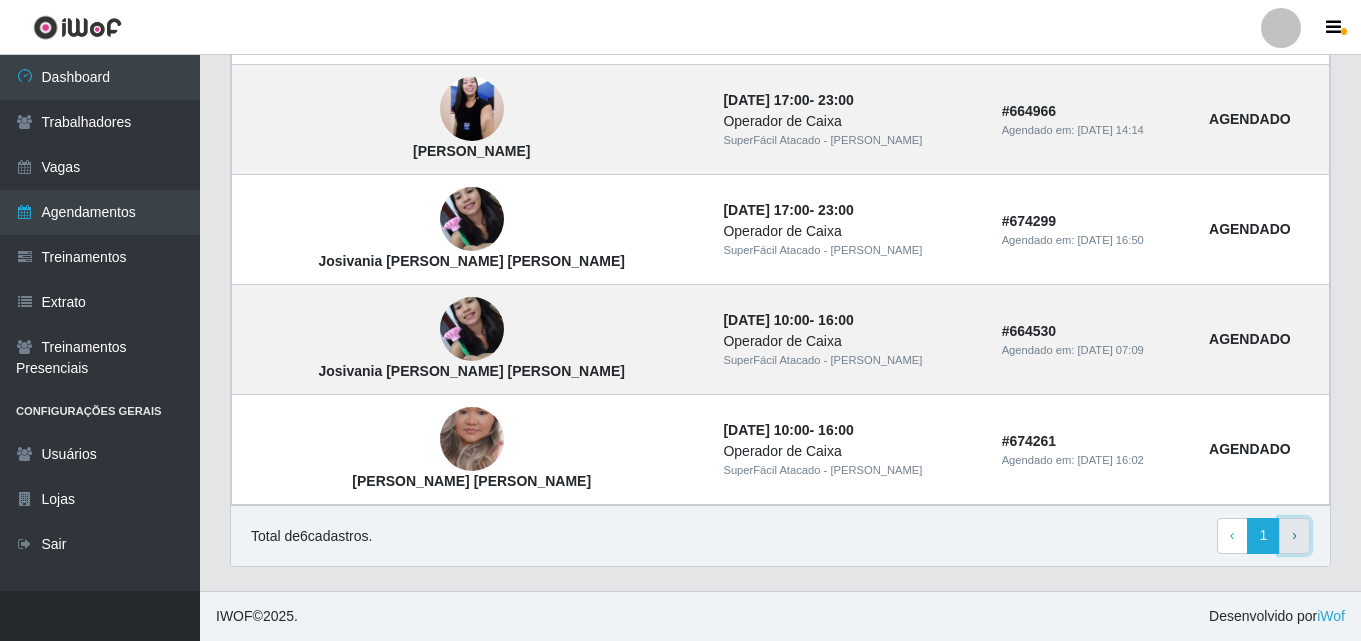 click on "› Next" at bounding box center [1294, 536] 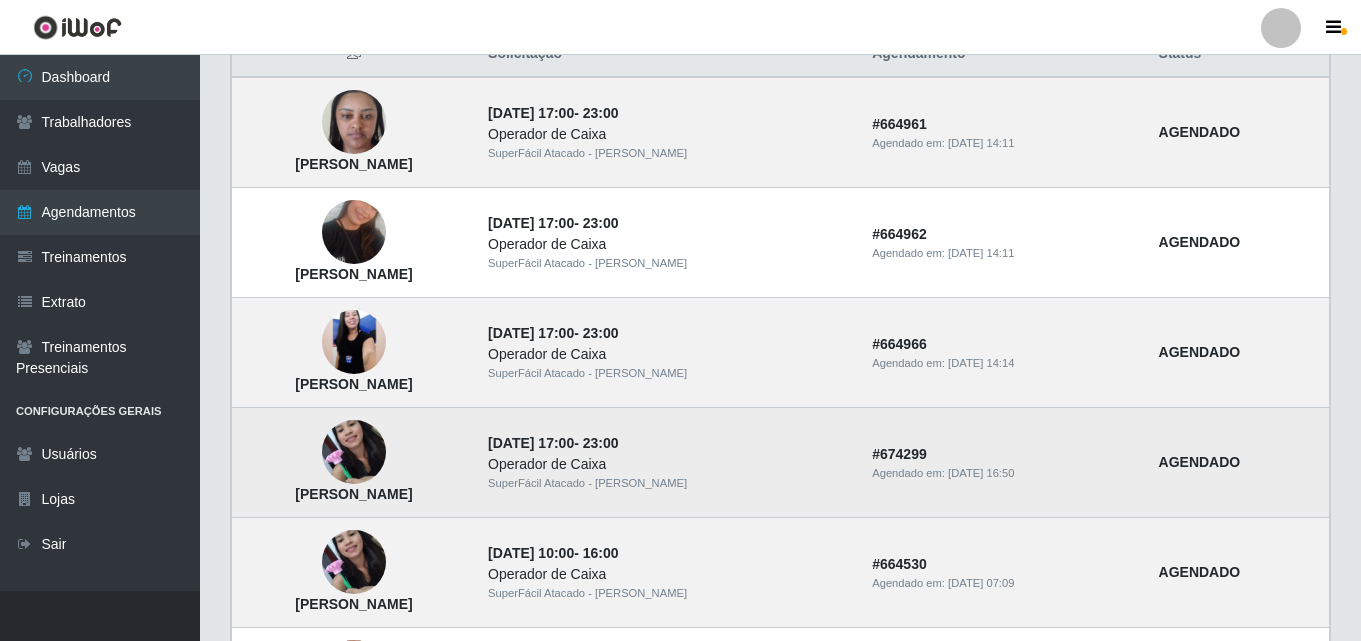 scroll, scrollTop: 0, scrollLeft: 0, axis: both 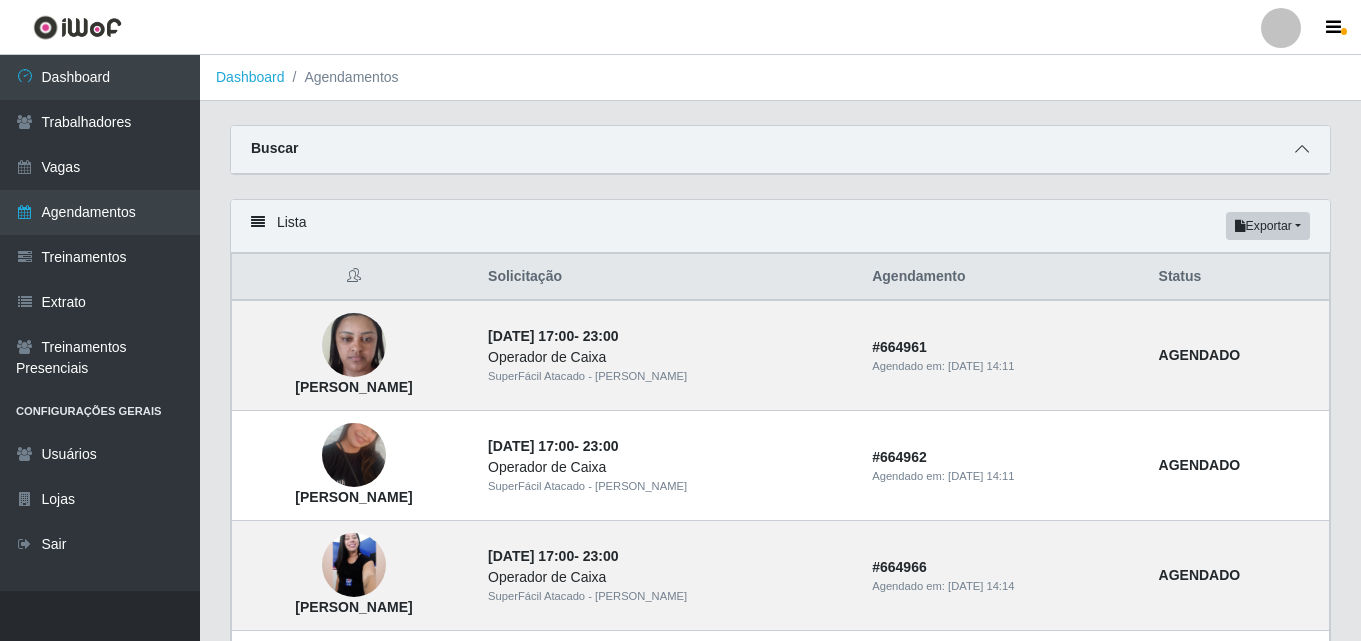 click at bounding box center (1302, 149) 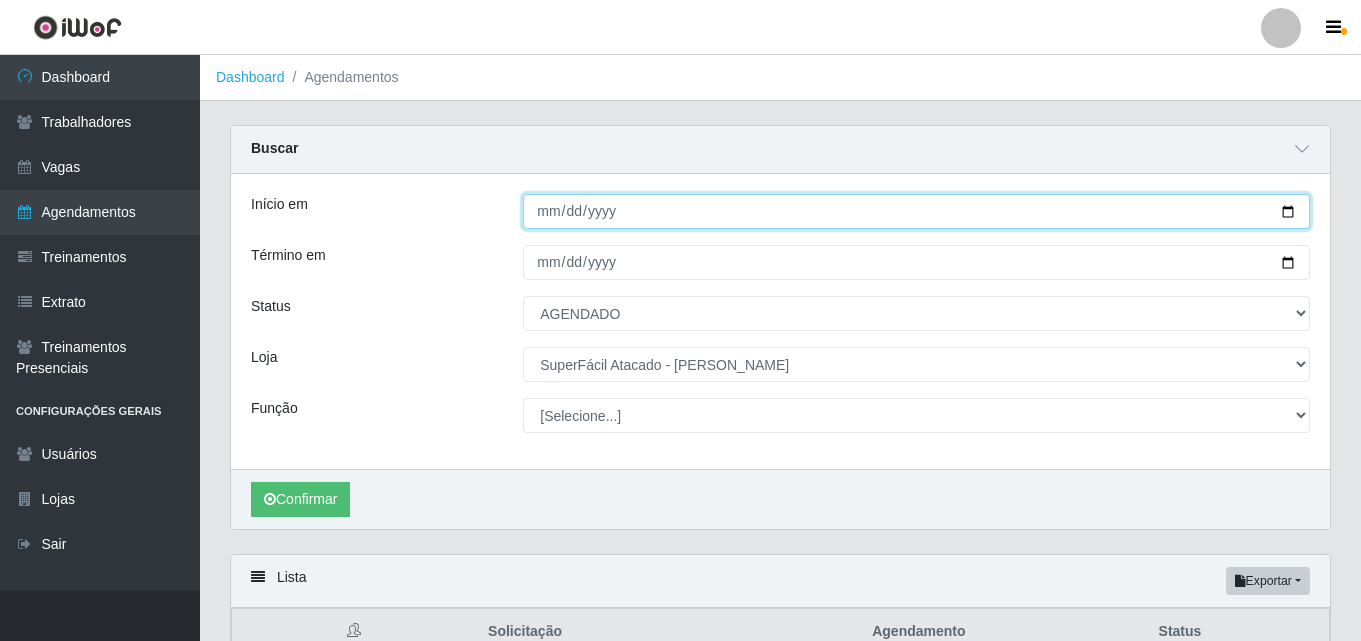 click on "[DATE]" at bounding box center [916, 211] 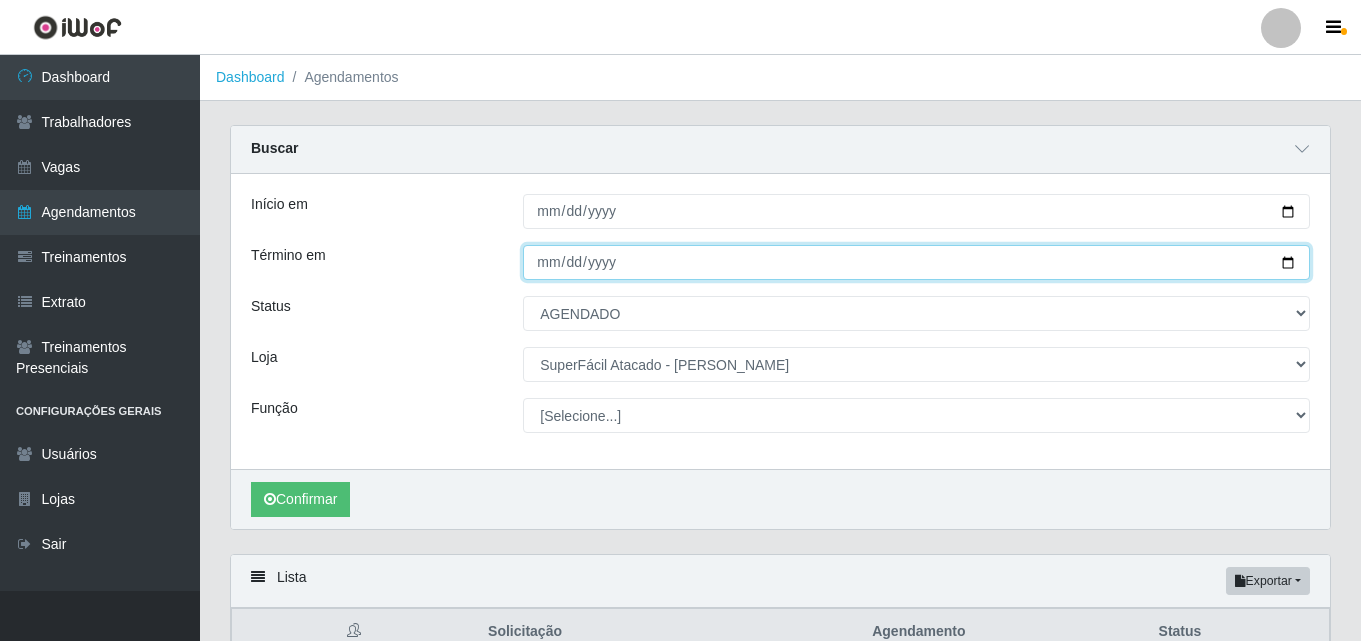 click on "[DATE]" at bounding box center (916, 262) 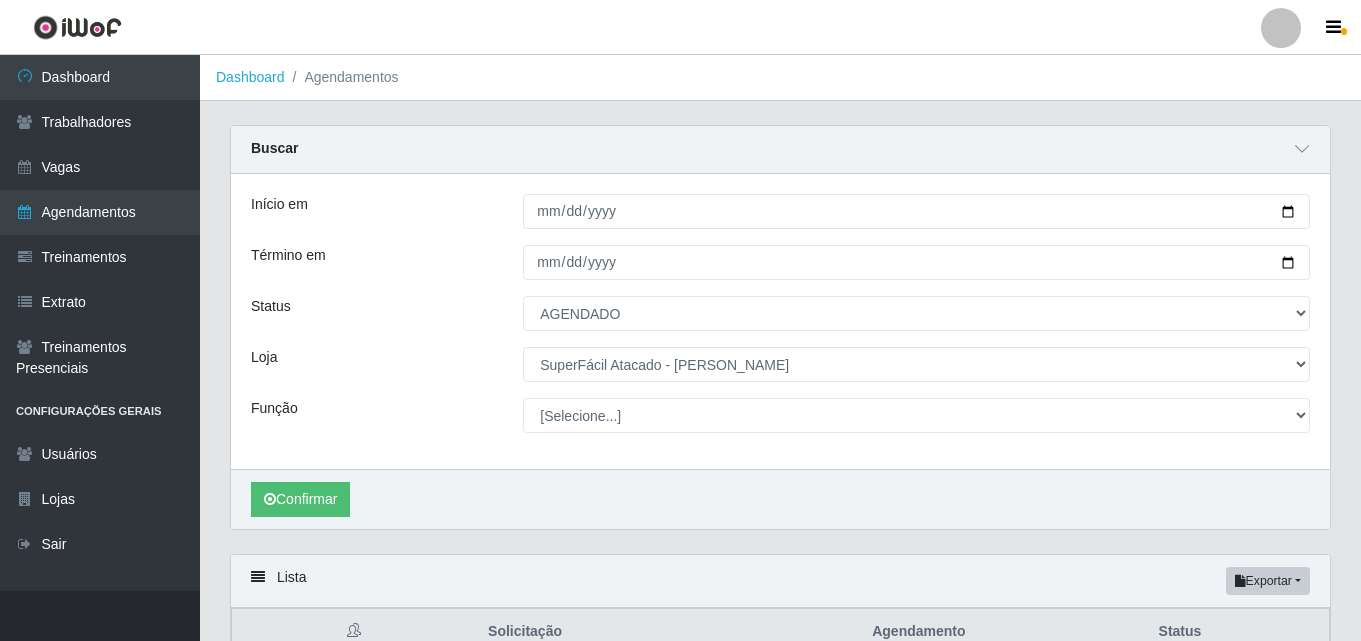 click on "Confirmar" at bounding box center [780, 499] 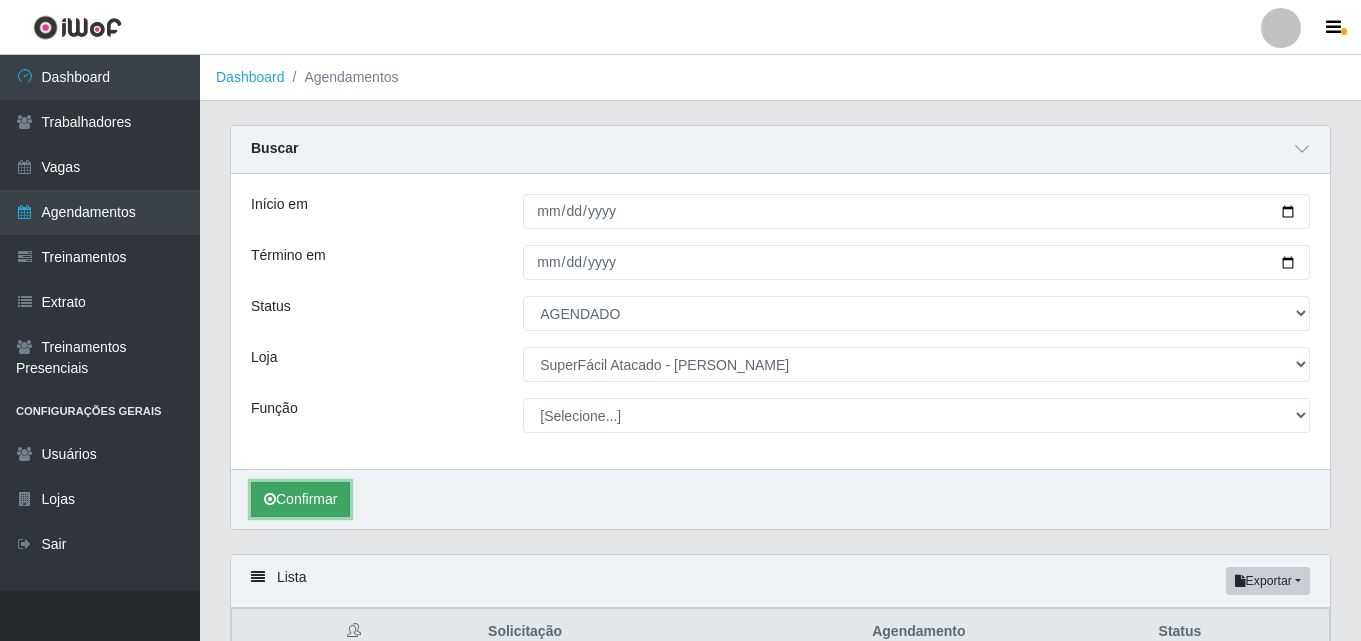 click on "Confirmar" at bounding box center (300, 499) 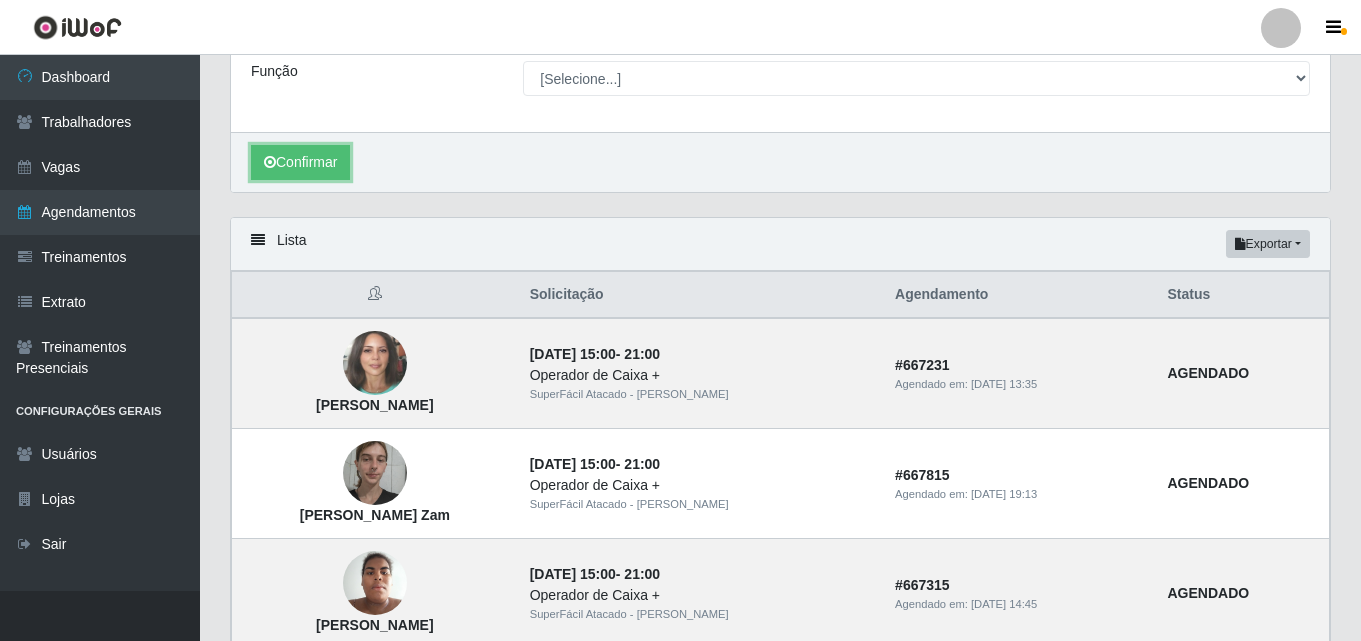 scroll, scrollTop: 0, scrollLeft: 0, axis: both 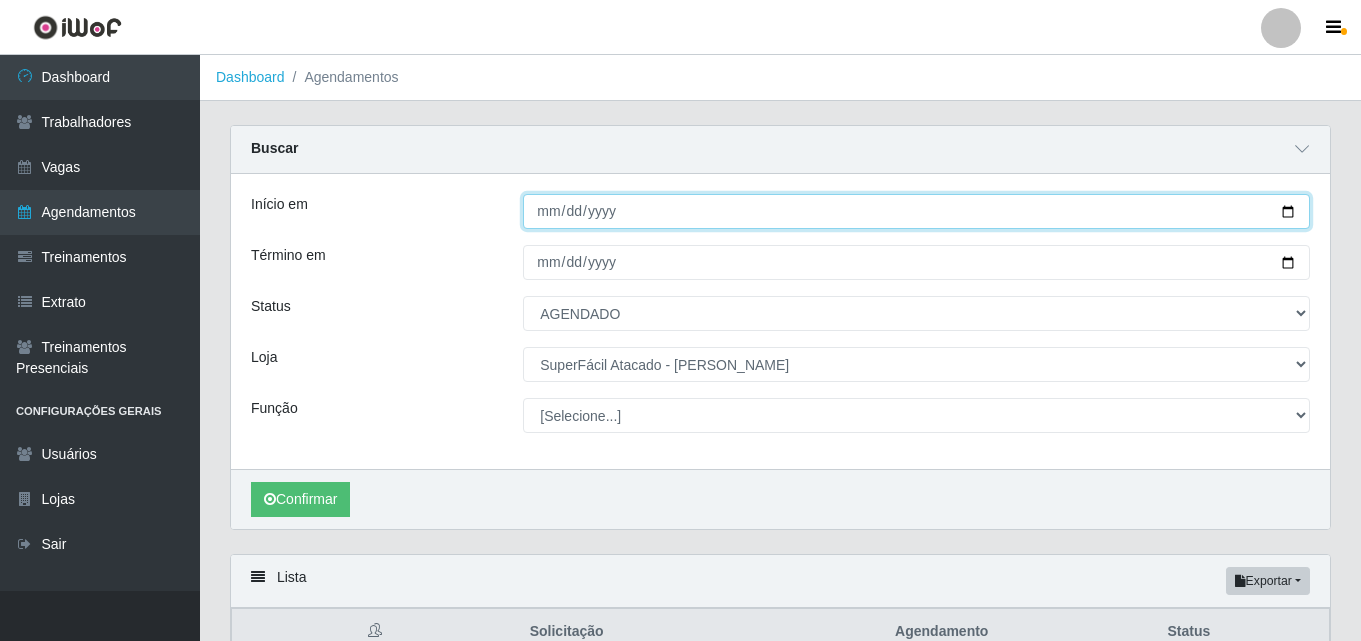 click on "[DATE]" at bounding box center [916, 211] 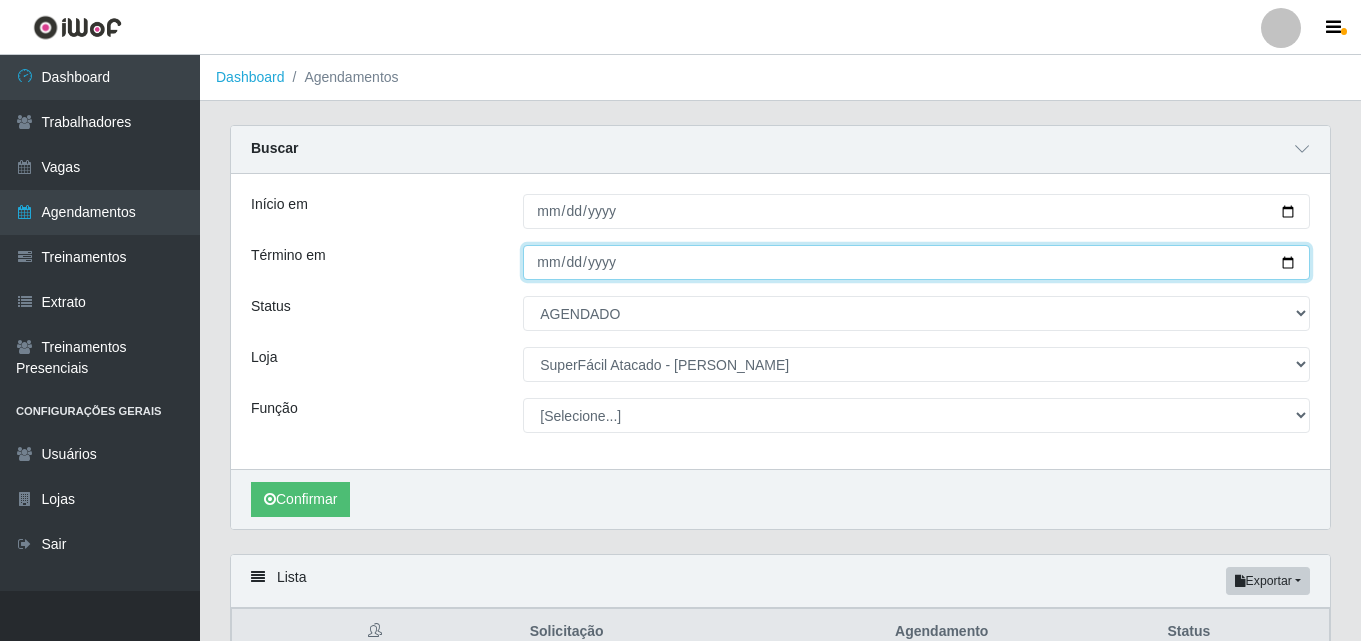 click on "[DATE]" at bounding box center [916, 262] 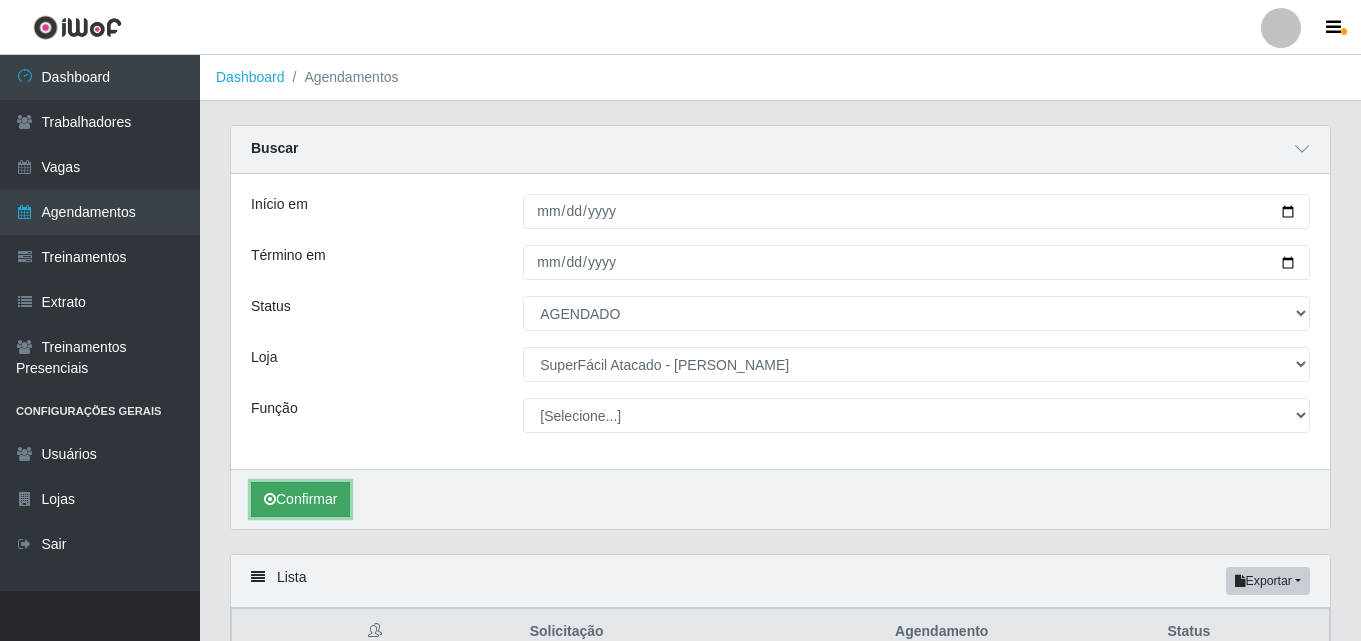 click on "Confirmar" at bounding box center [300, 499] 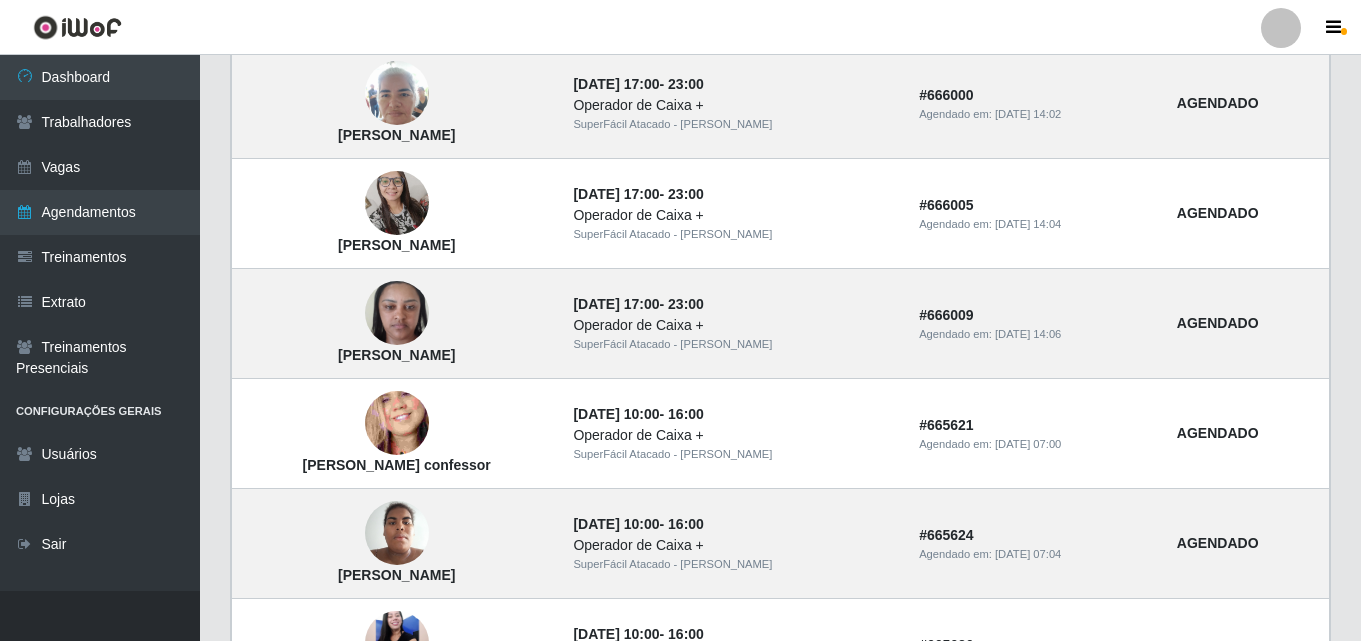 scroll, scrollTop: 812, scrollLeft: 0, axis: vertical 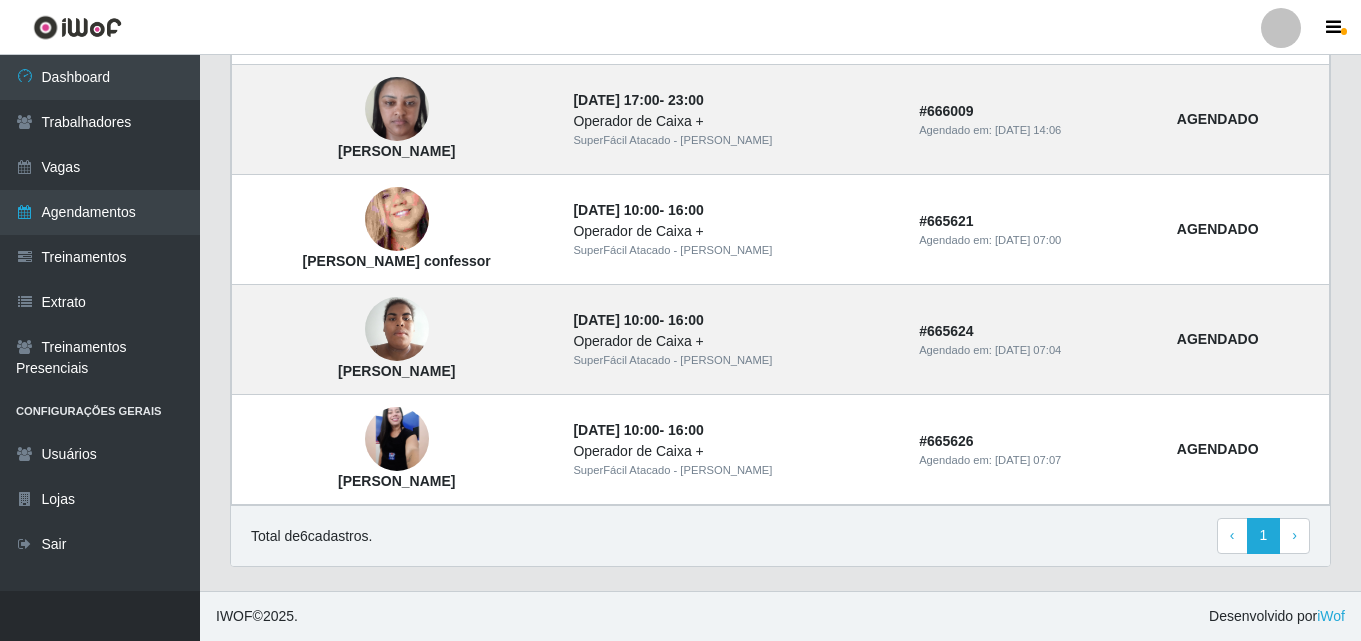 click on "Lista  Exportar PDF Excel Solicitação Agendamento Status [PERSON_NAME] [DATE] 17:00  -   23:00 Operador de Caixa + SuperFácil Atacado - [PERSON_NAME] # 666000 Agendado em:   [DATE] 14:02 AGENDADO [PERSON_NAME] [DATE] 17:00  -   23:00 Operador de Caixa + SuperFácil Atacado - [PERSON_NAME] # 666005 Agendado em:   [DATE] 14:04 AGENDADO [PERSON_NAME]  [DATE] 17:00  -   23:00 Operador de Caixa + SuperFácil Atacado - [PERSON_NAME] # 666009 Agendado em:   [DATE] 14:06 AGENDADO [PERSON_NAME] confessor [DATE] 10:00  -   16:00 Operador de Caixa + SuperFácil Atacado - [PERSON_NAME] # 665621 Agendado em:   [DATE] 07:00 AGENDADO [PERSON_NAME] [DATE] 10:00  -   16:00 Operador de Caixa + SuperFácil Atacado - [PERSON_NAME] # 665624 Agendado em:   [DATE] 07:04 AGENDADO [PERSON_NAME] de Brito [DATE] 10:00  -   16:00 Operador de Caixa + SuperFácil Atacado - [PERSON_NAME] # 665626 Agendado em:   6" at bounding box center [780, 167] 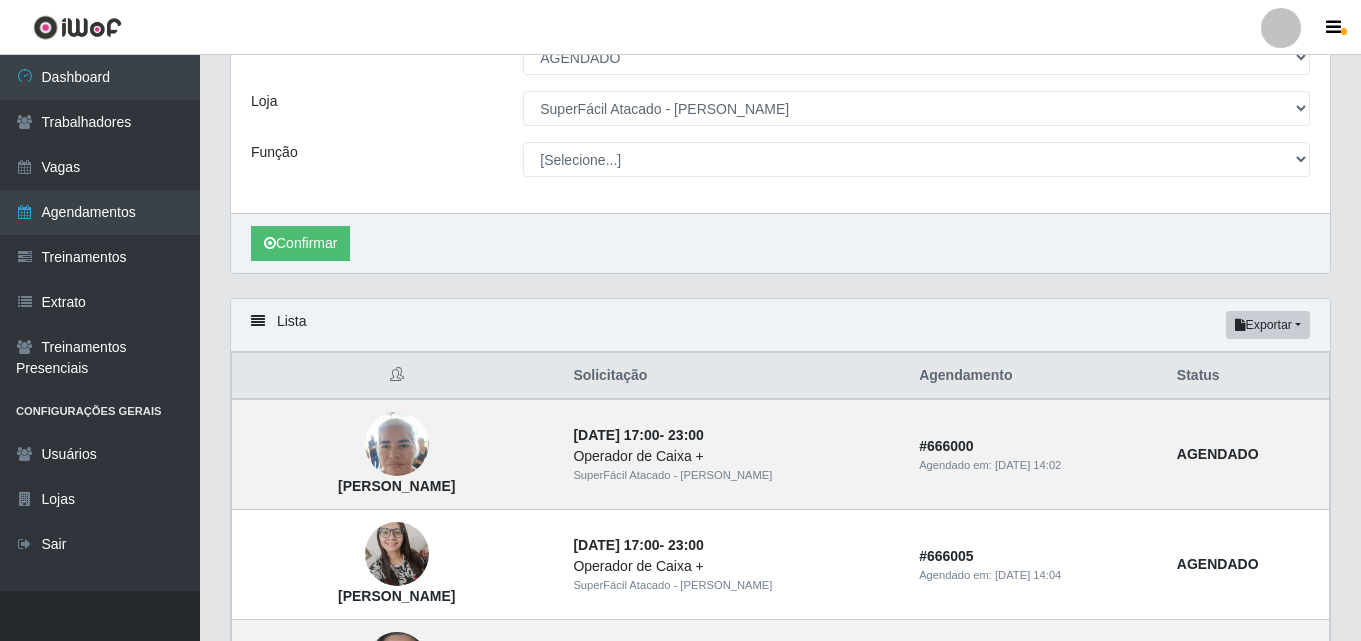 scroll, scrollTop: 212, scrollLeft: 0, axis: vertical 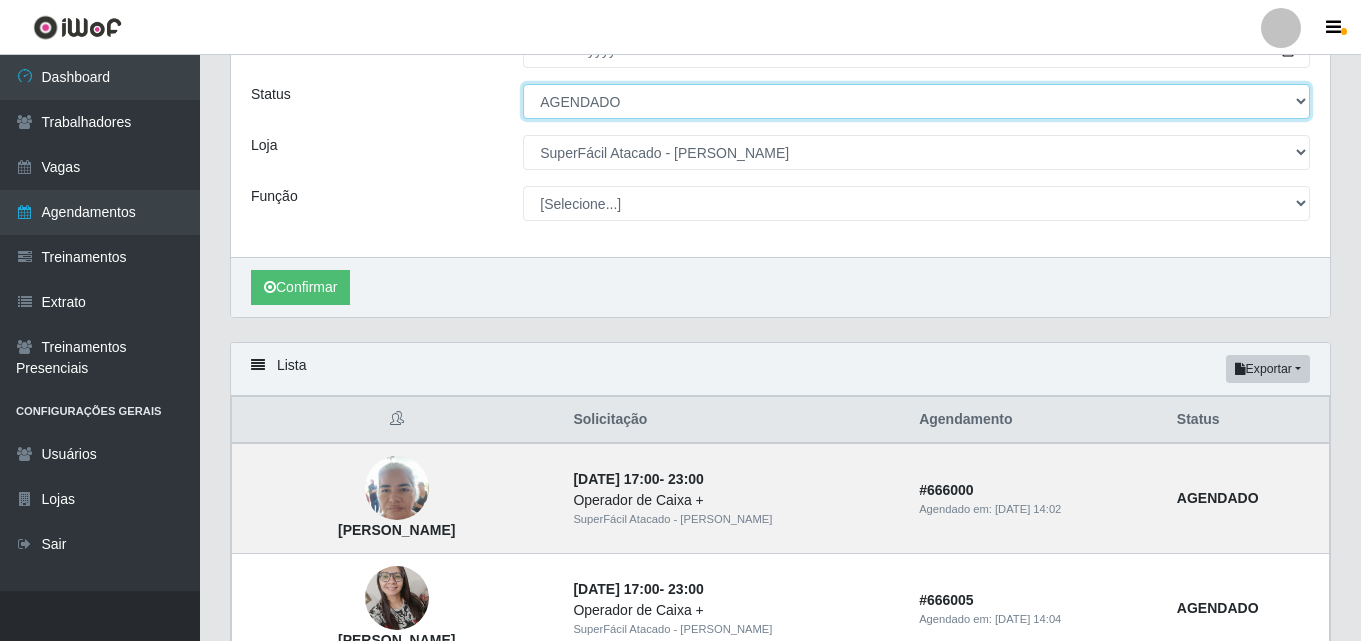 click on "[Selecione...] AGENDADO AGUARDANDO LIBERAR EM ANDAMENTO EM REVISÃO FINALIZADO CANCELADO FALTA" at bounding box center (916, 101) 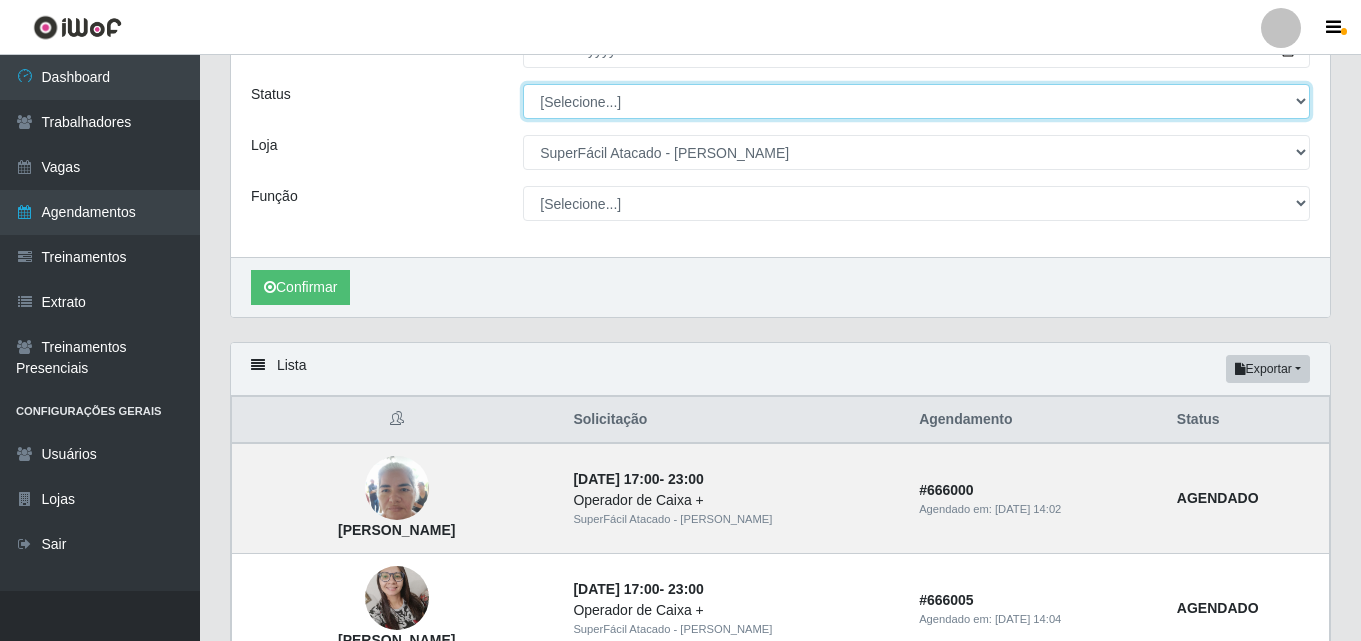 click on "[Selecione...] AGENDADO AGUARDANDO LIBERAR EM ANDAMENTO EM REVISÃO FINALIZADO CANCELADO FALTA" at bounding box center [916, 101] 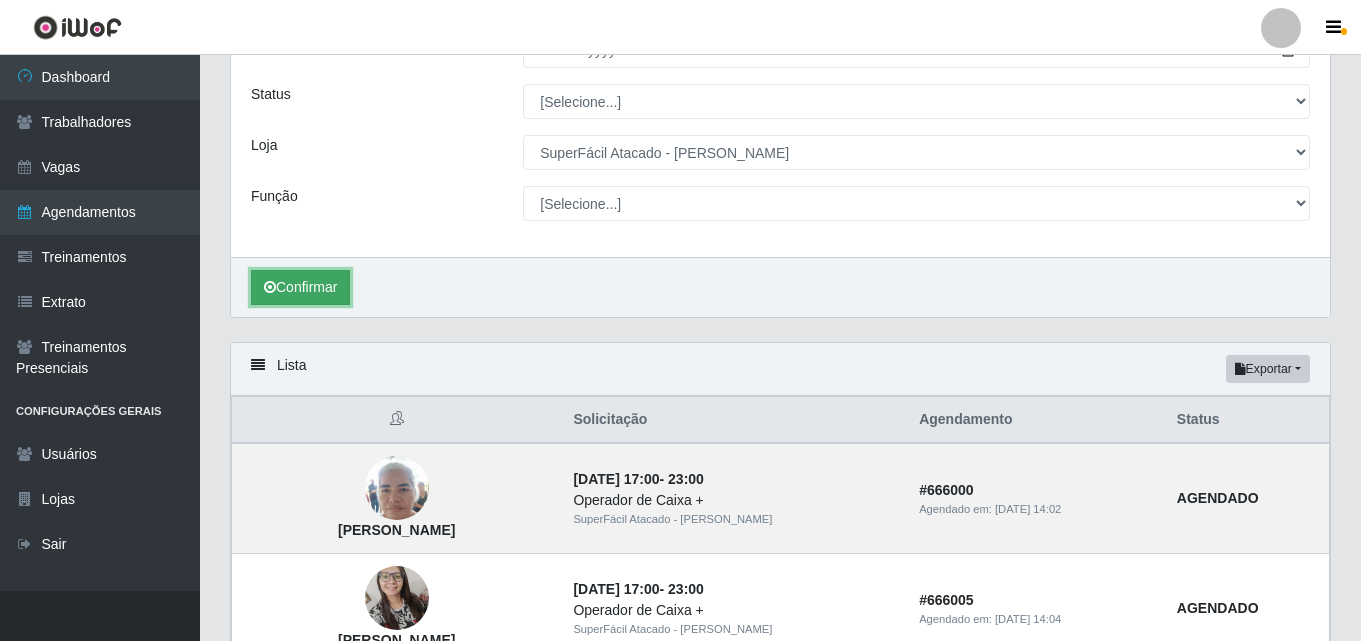 click on "Confirmar" at bounding box center (300, 287) 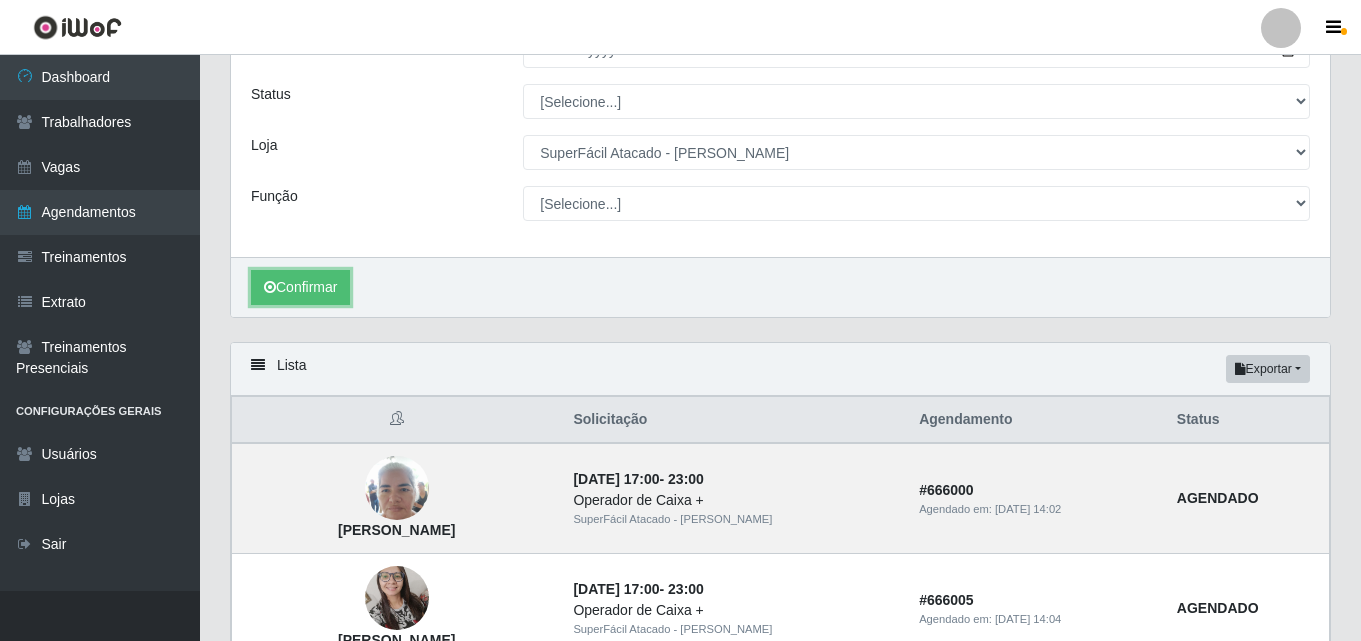 scroll, scrollTop: 137, scrollLeft: 0, axis: vertical 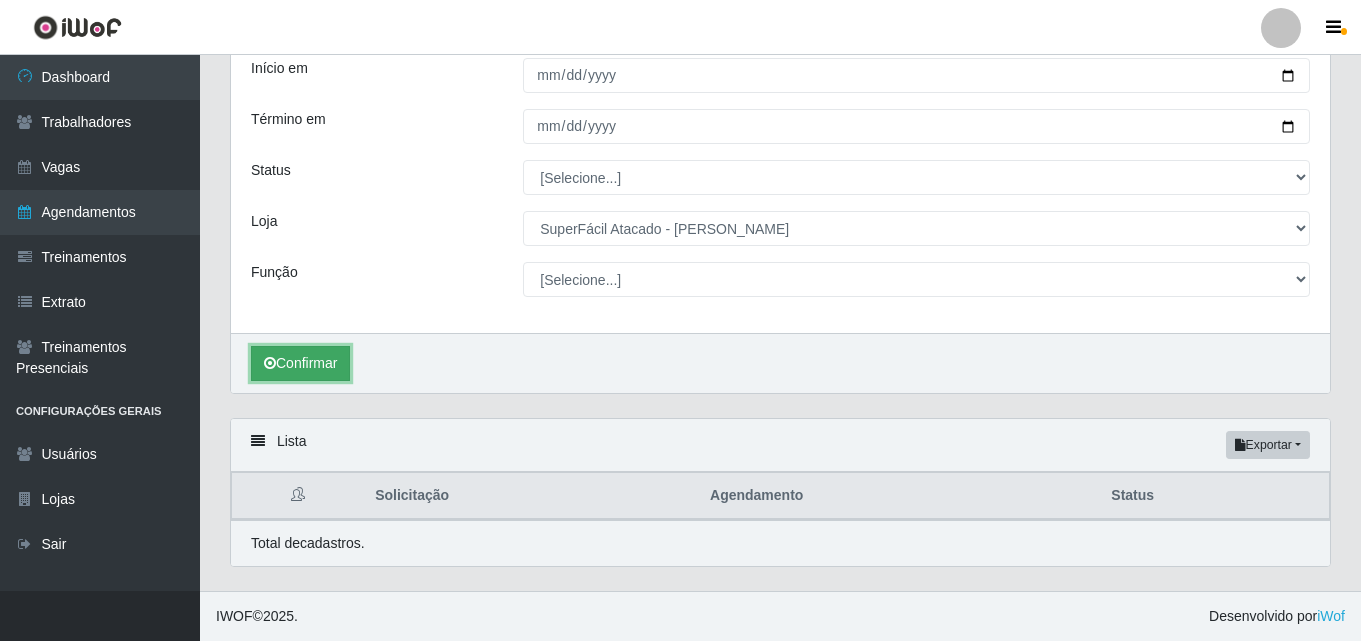 click on "Confirmar" at bounding box center [300, 363] 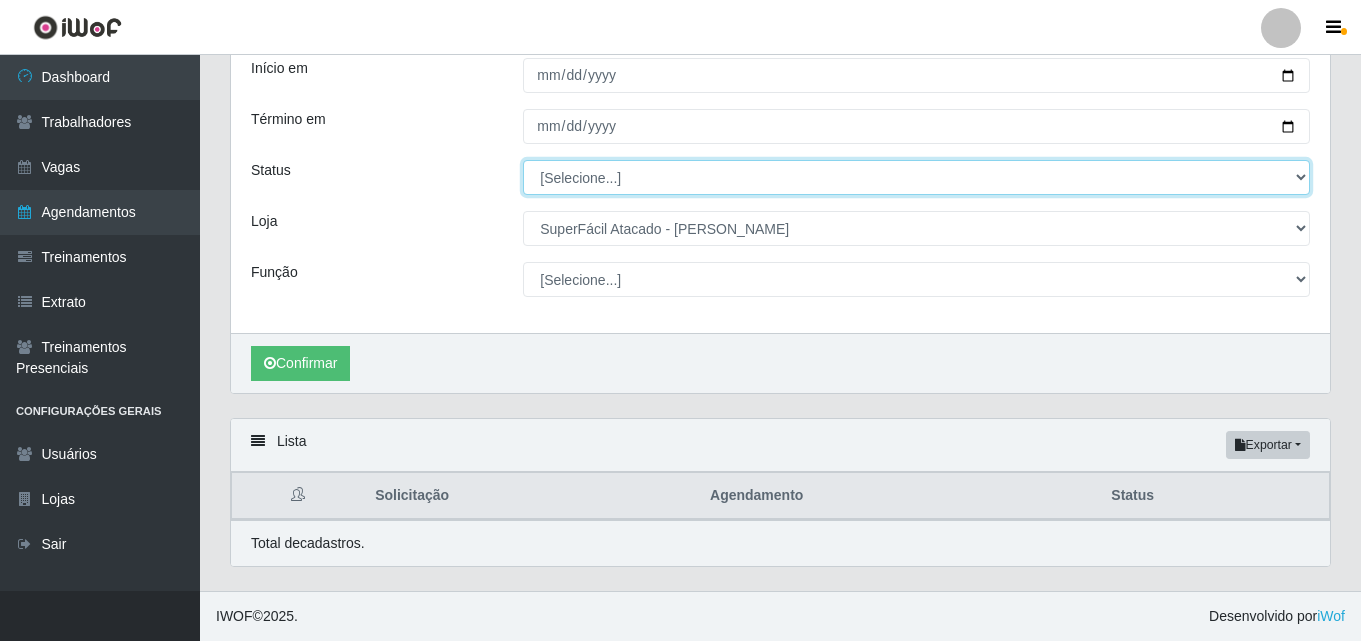 click on "[Selecione...] AGENDADO AGUARDANDO LIBERAR EM ANDAMENTO EM REVISÃO FINALIZADO CANCELADO FALTA" at bounding box center [916, 177] 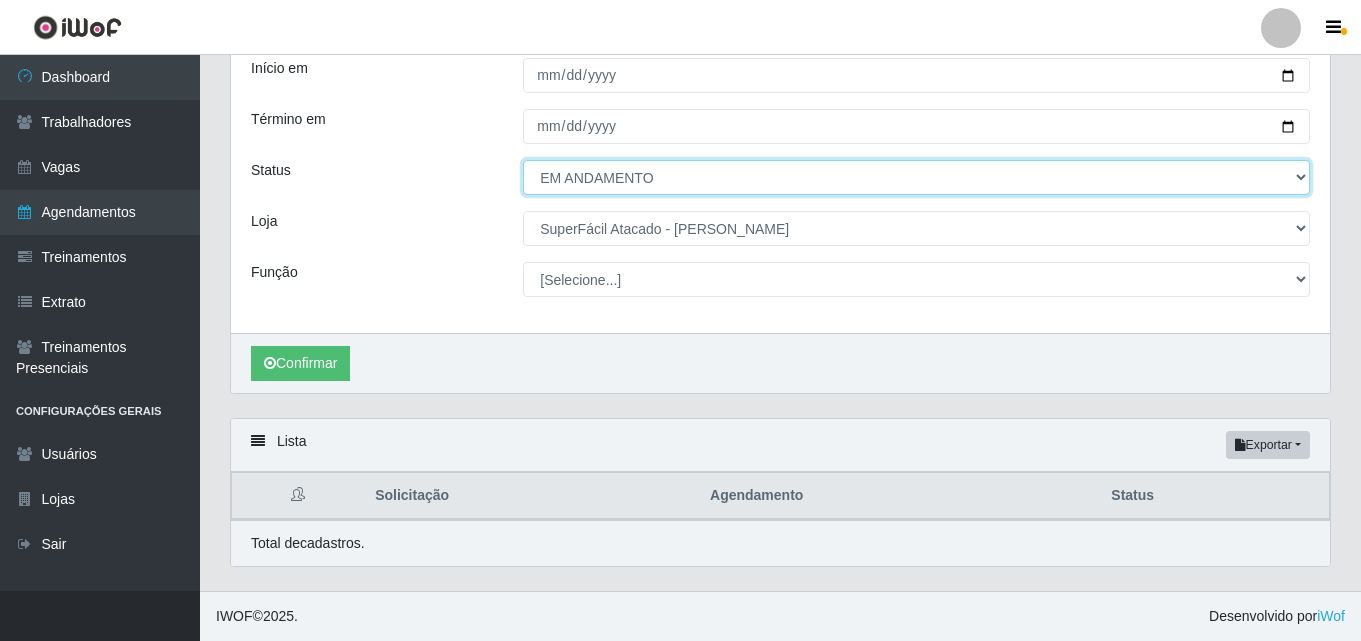 click on "[Selecione...] AGENDADO AGUARDANDO LIBERAR EM ANDAMENTO EM REVISÃO FINALIZADO CANCELADO FALTA" at bounding box center (916, 177) 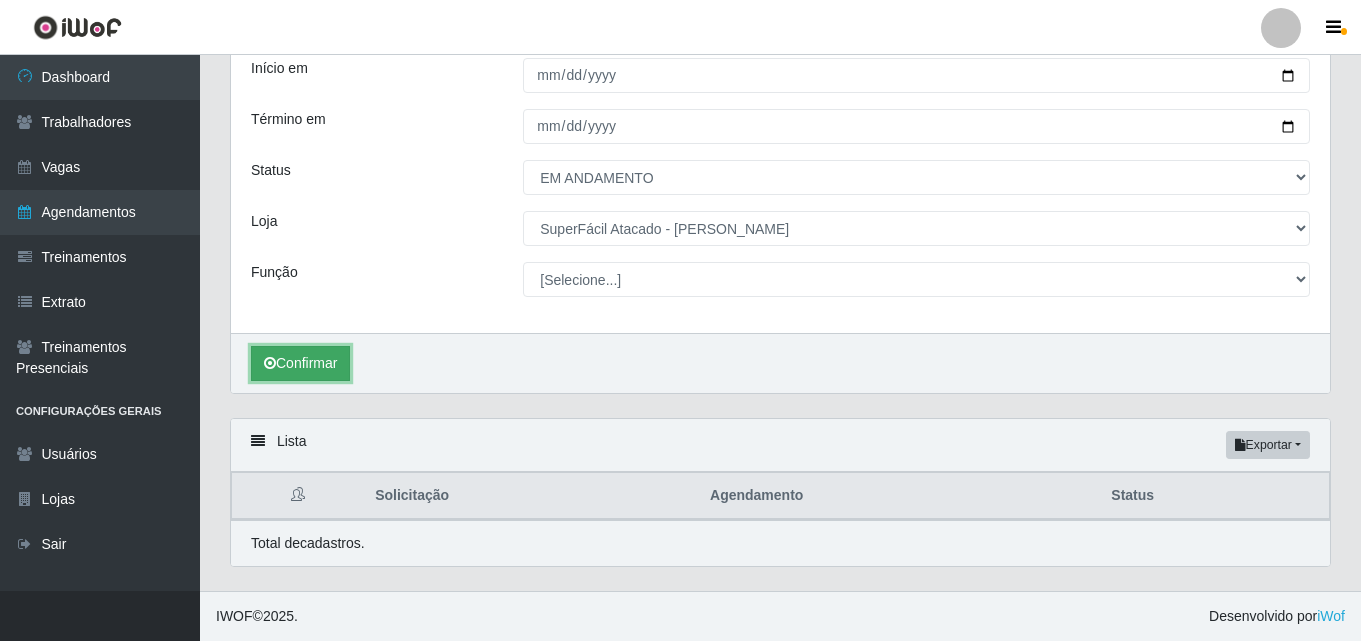 click on "Confirmar" at bounding box center [300, 363] 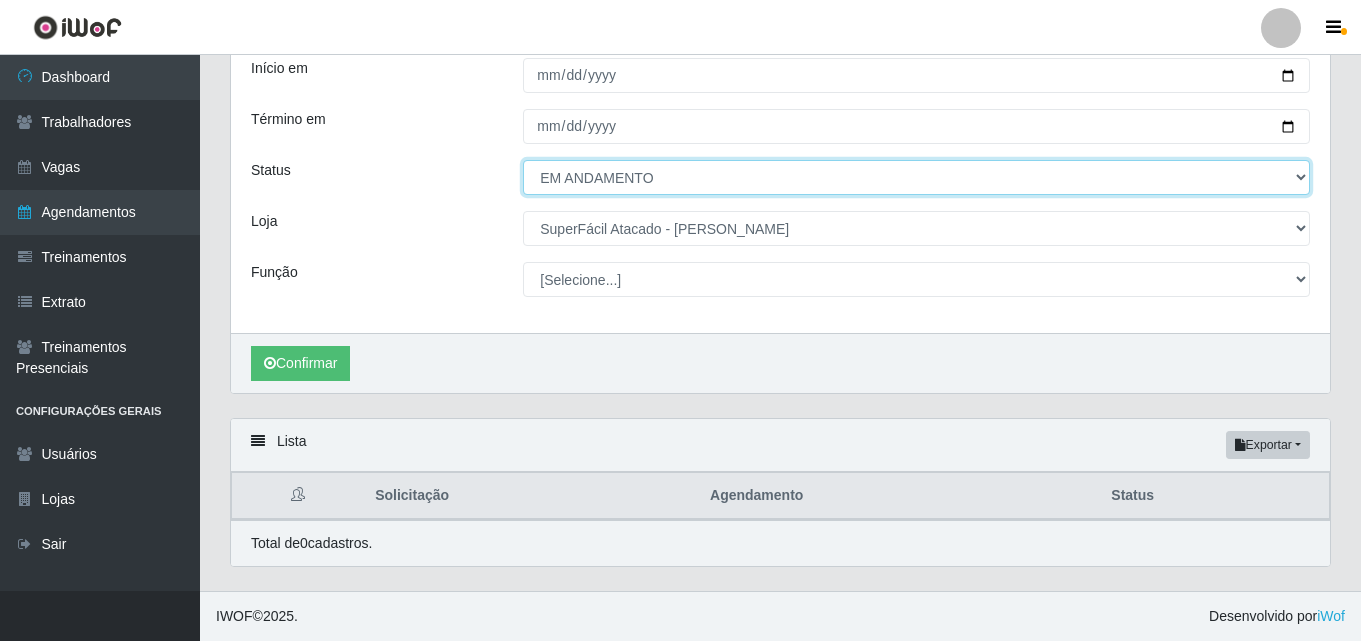 click on "[Selecione...] AGENDADO AGUARDANDO LIBERAR EM ANDAMENTO EM REVISÃO FINALIZADO CANCELADO FALTA" at bounding box center (916, 177) 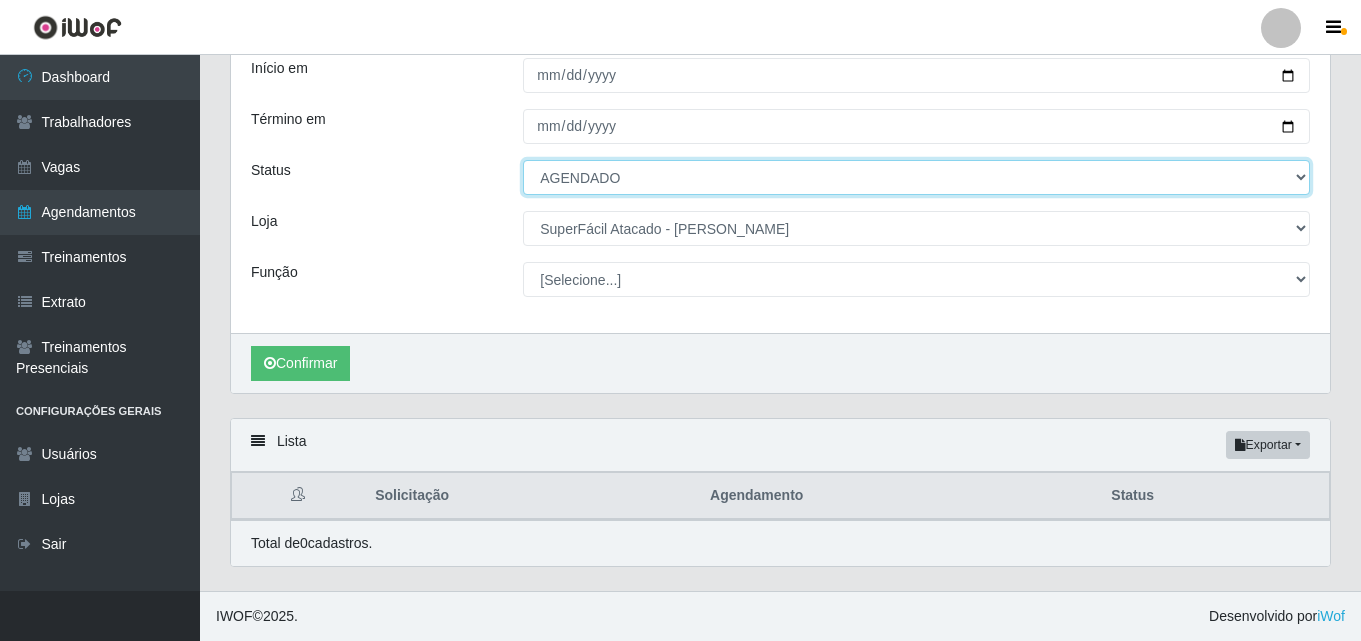 click on "[Selecione...] AGENDADO AGUARDANDO LIBERAR EM ANDAMENTO EM REVISÃO FINALIZADO CANCELADO FALTA" at bounding box center (916, 177) 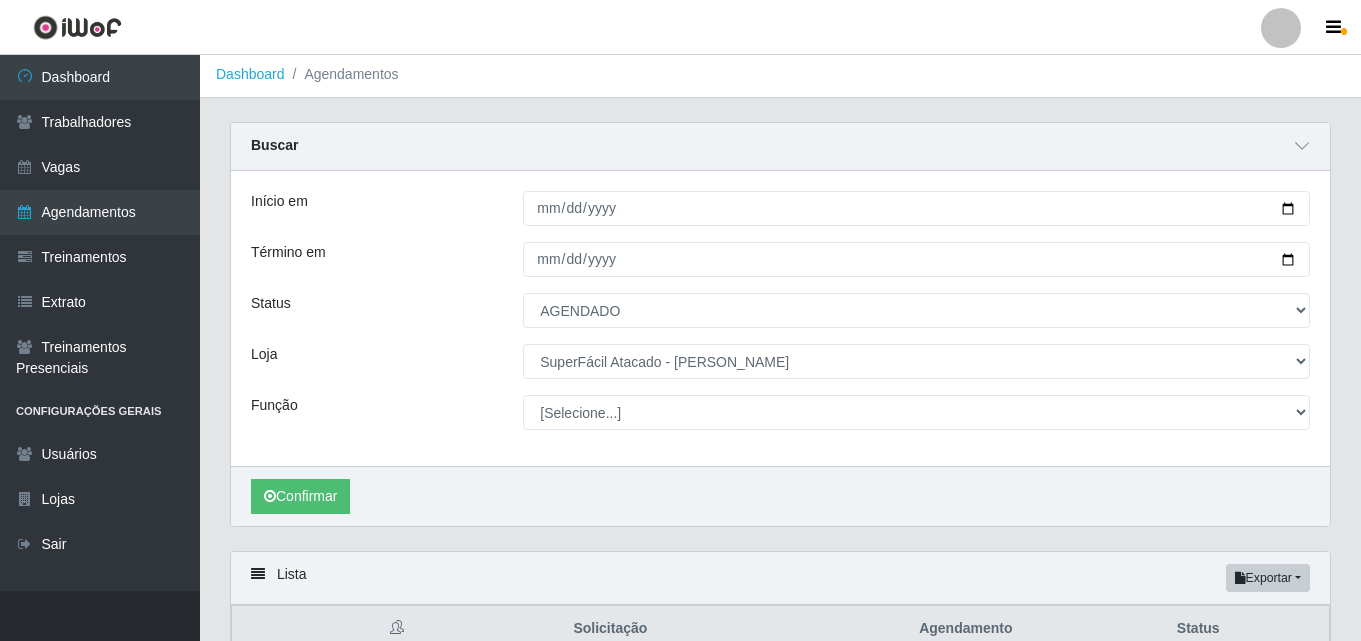 scroll, scrollTop: 0, scrollLeft: 0, axis: both 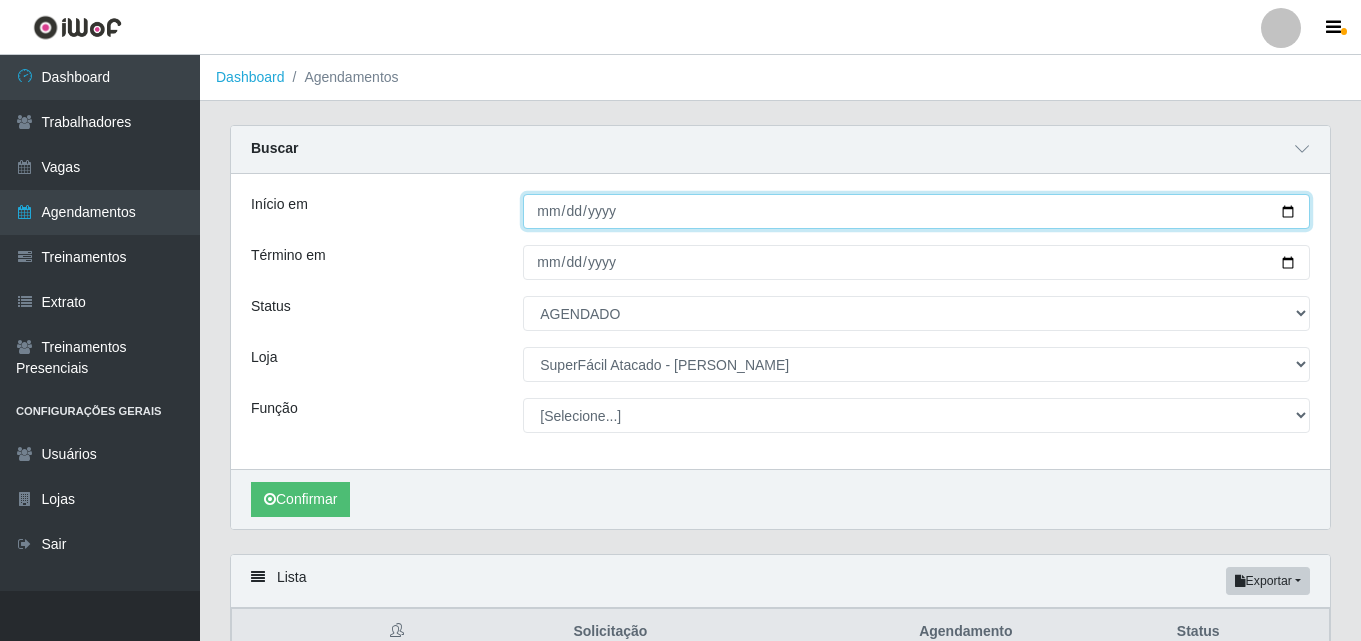 click on "[DATE]" at bounding box center (916, 211) 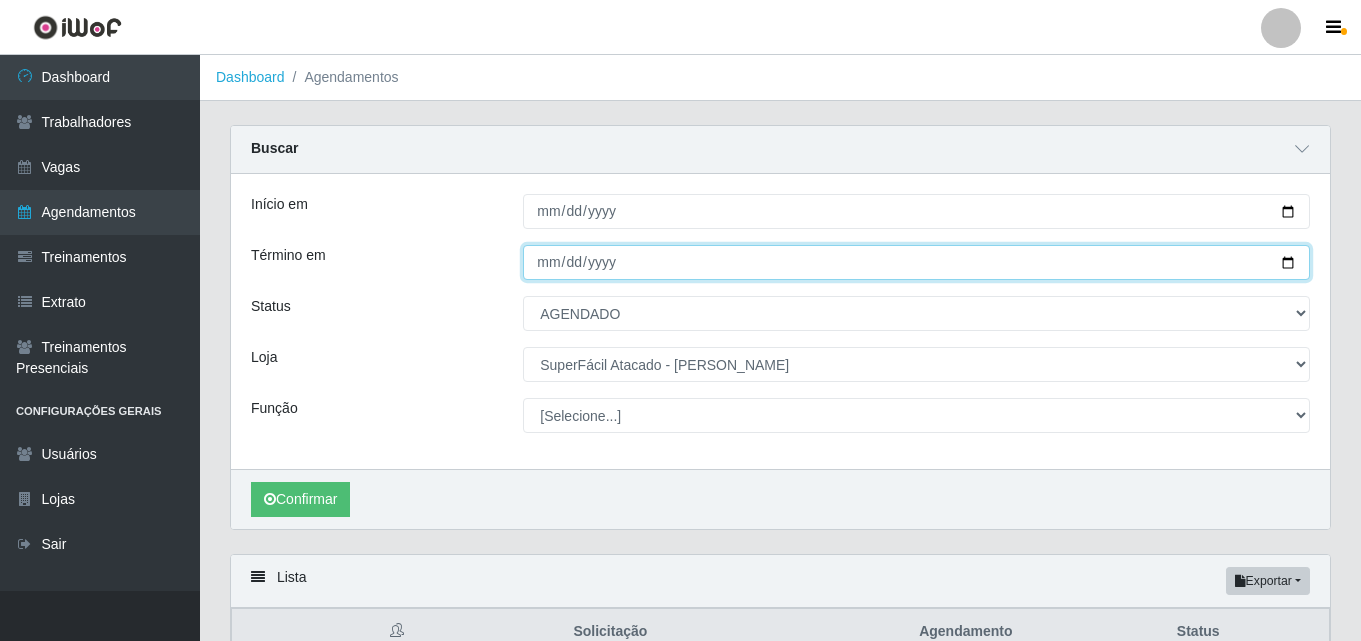 click on "[DATE]" at bounding box center (916, 262) 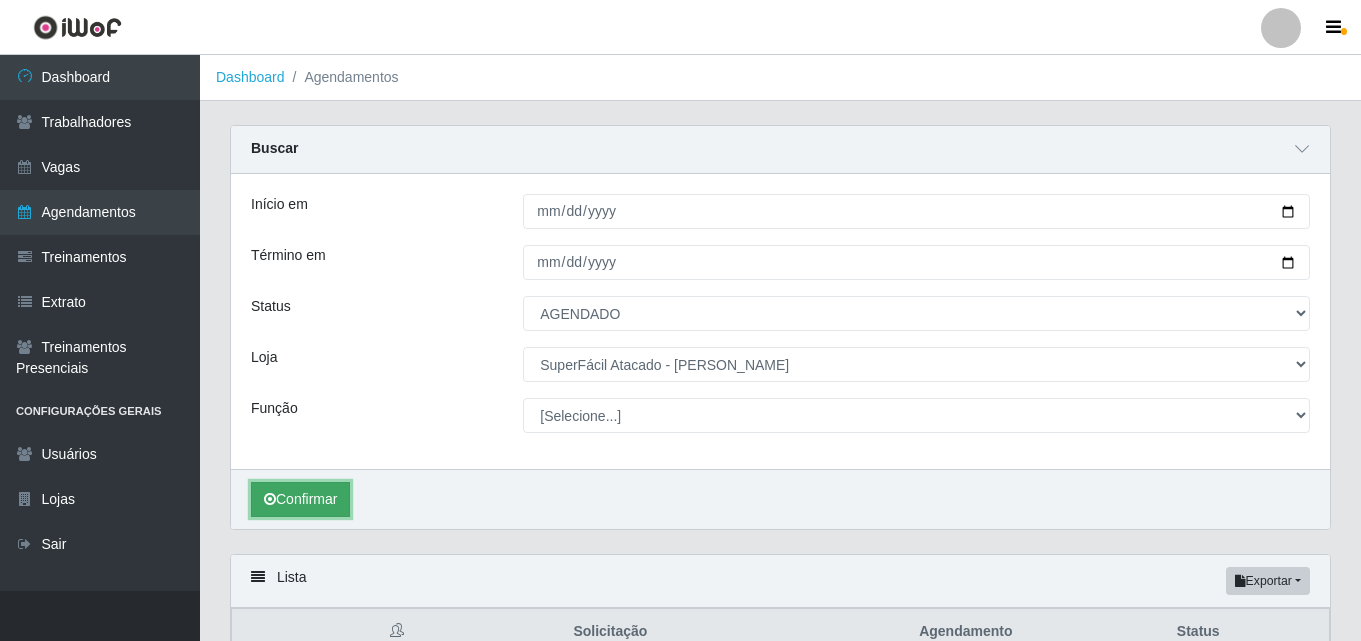 click on "Confirmar" at bounding box center [300, 499] 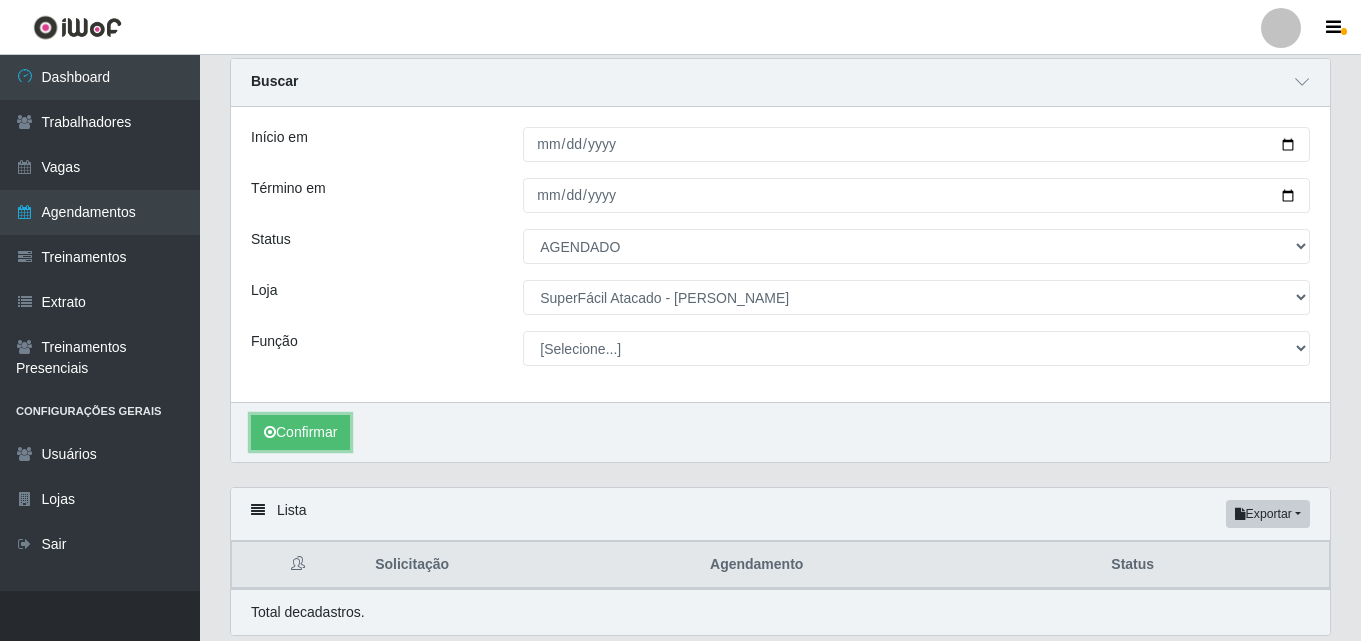 scroll, scrollTop: 137, scrollLeft: 0, axis: vertical 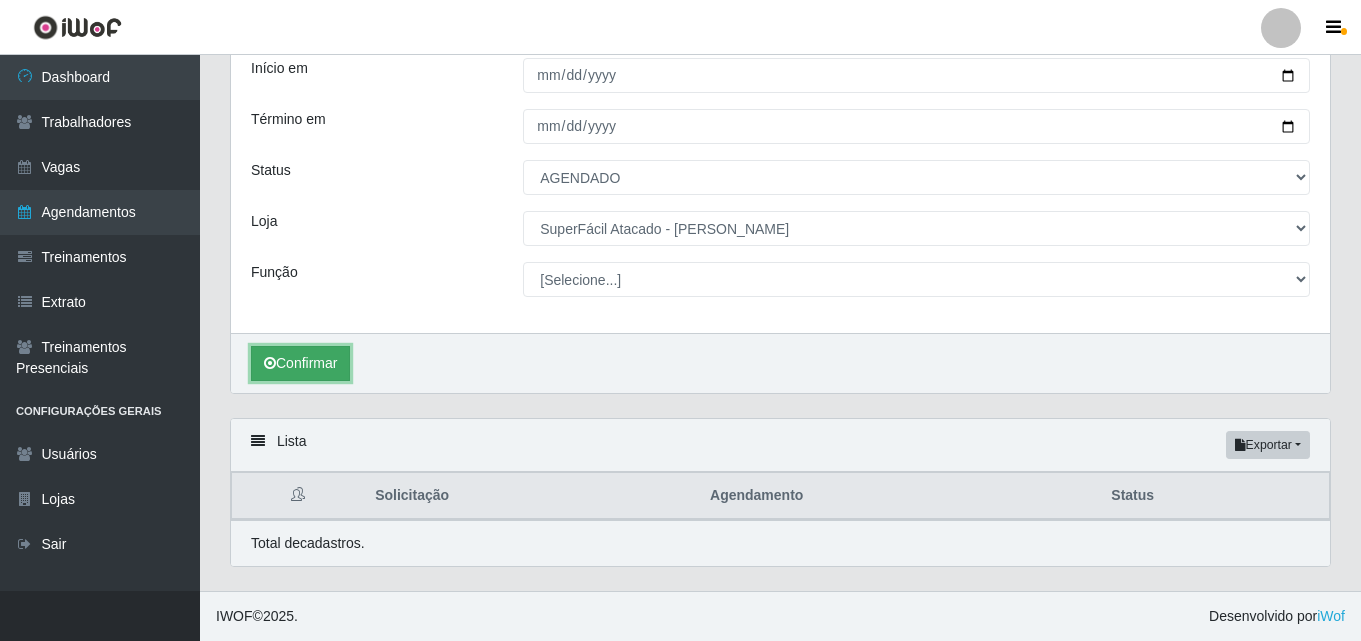 click on "Confirmar" at bounding box center [300, 363] 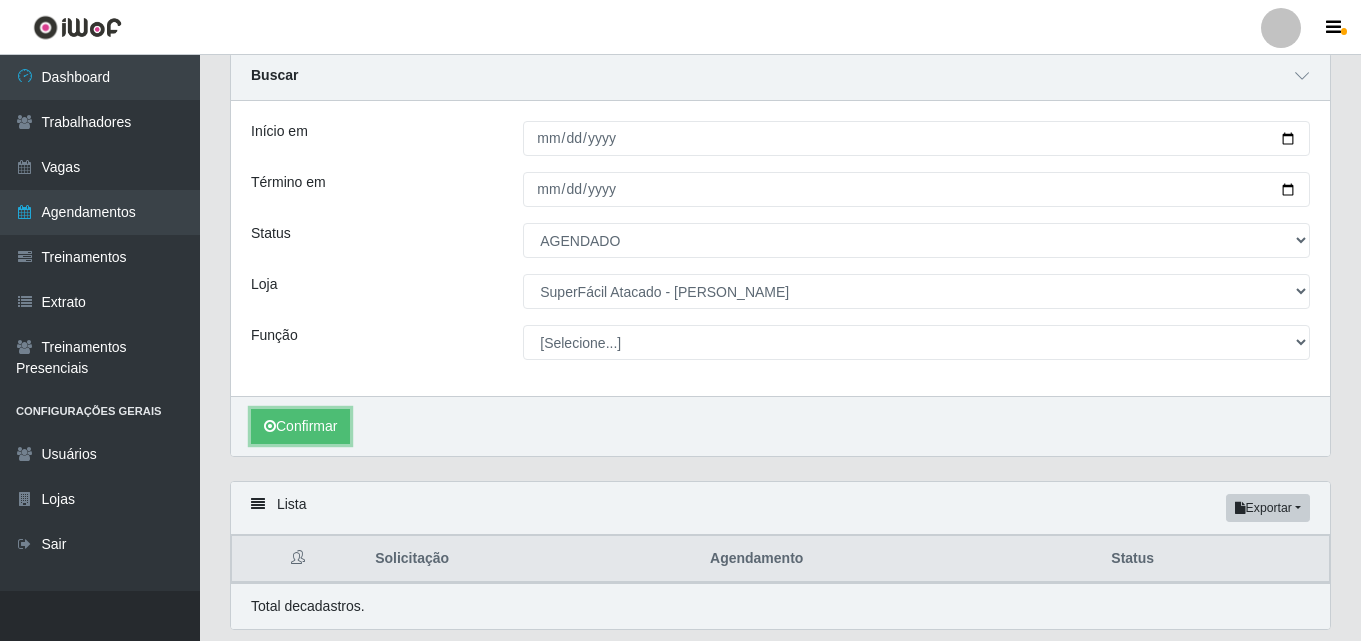 scroll, scrollTop: 0, scrollLeft: 0, axis: both 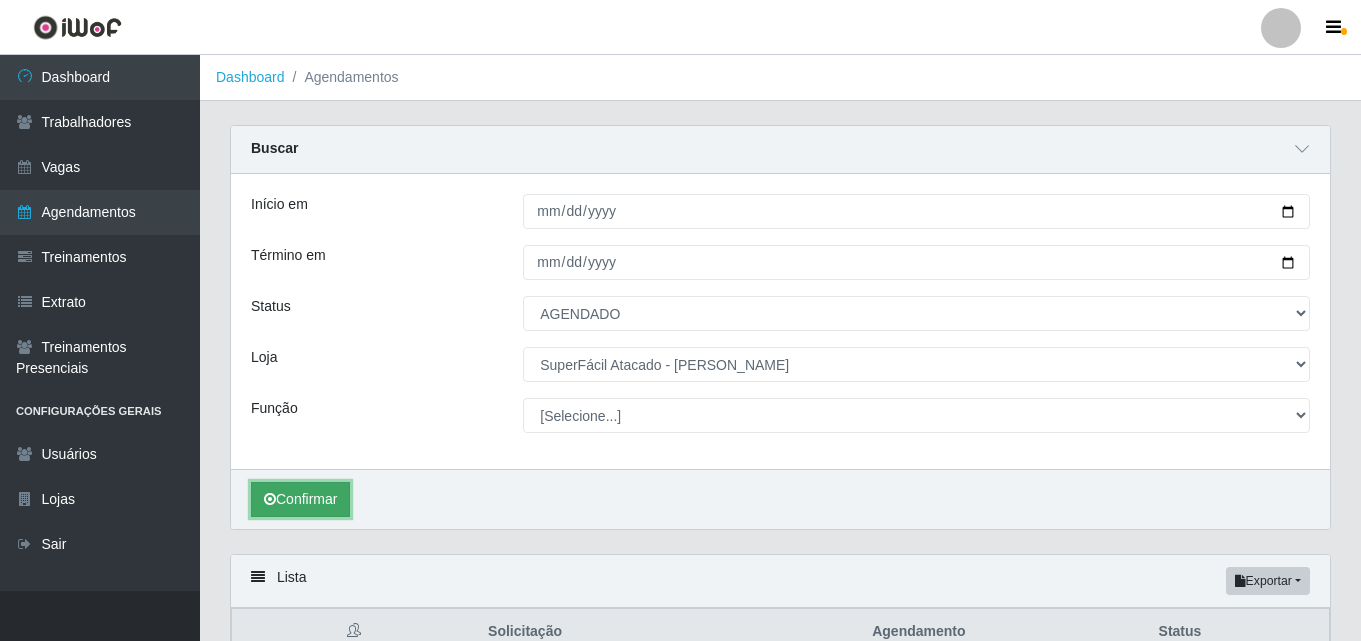 click on "Confirmar" at bounding box center (300, 499) 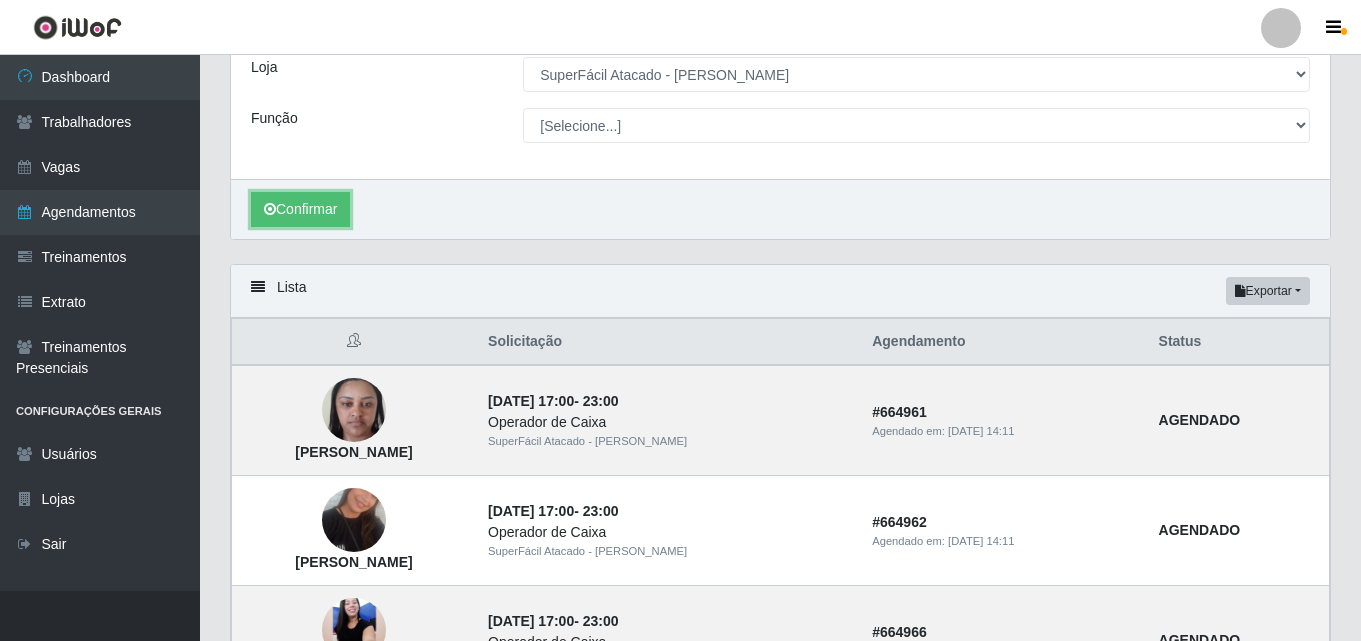 scroll, scrollTop: 137, scrollLeft: 0, axis: vertical 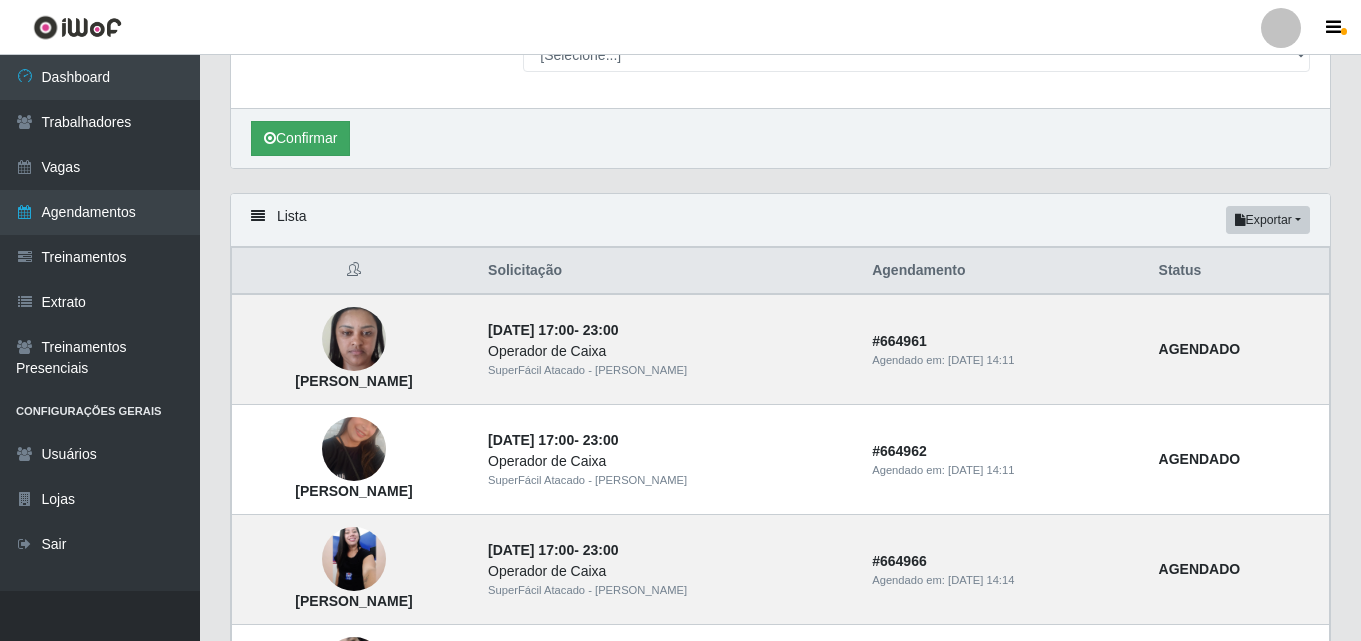 click on "[PERSON_NAME]" at bounding box center (354, 349) 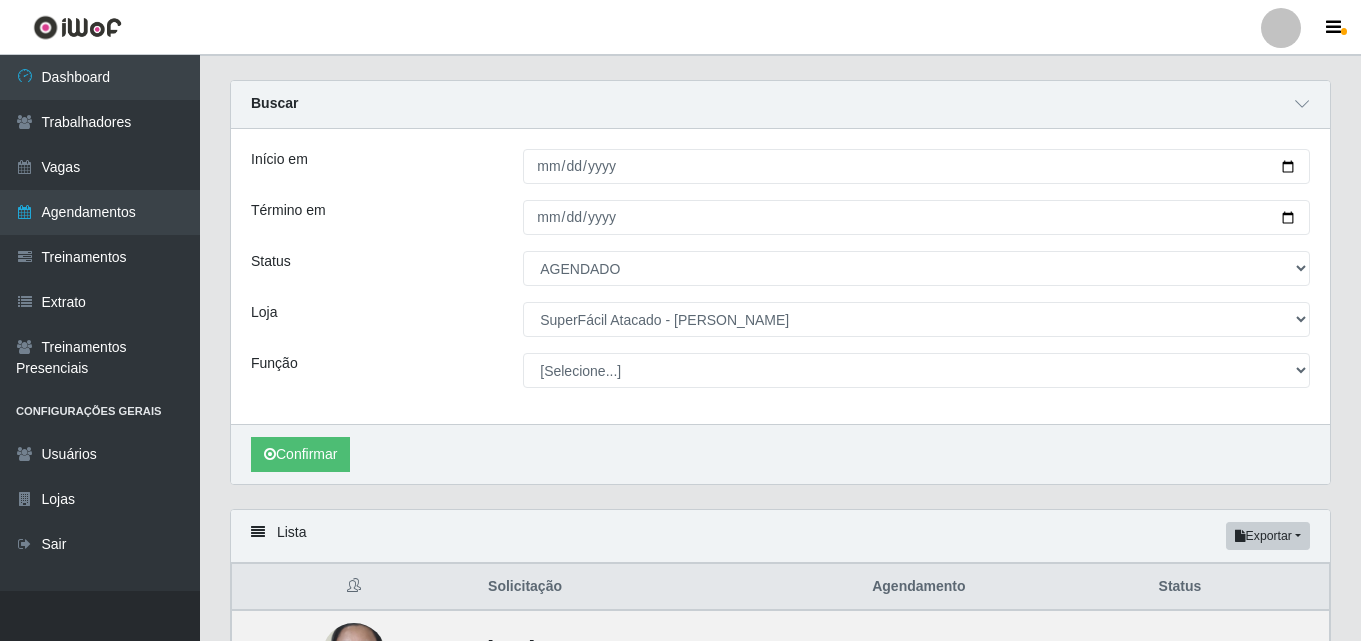 scroll, scrollTop: 0, scrollLeft: 0, axis: both 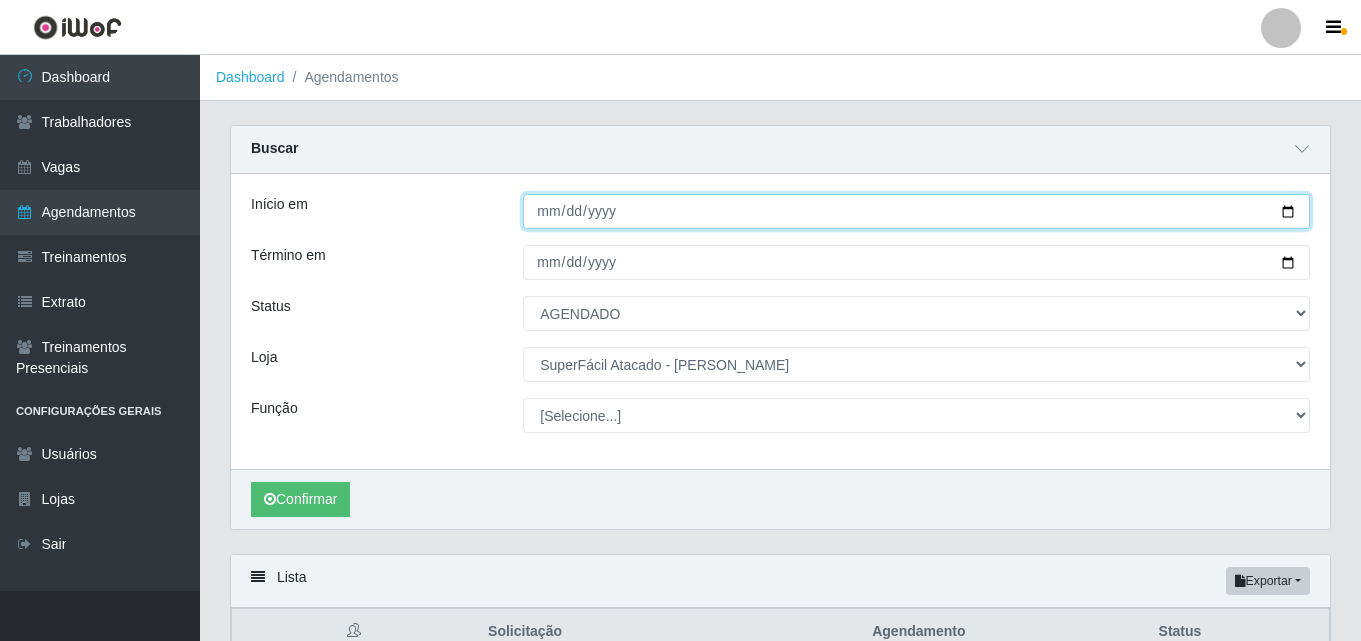 click on "[DATE]" at bounding box center [916, 211] 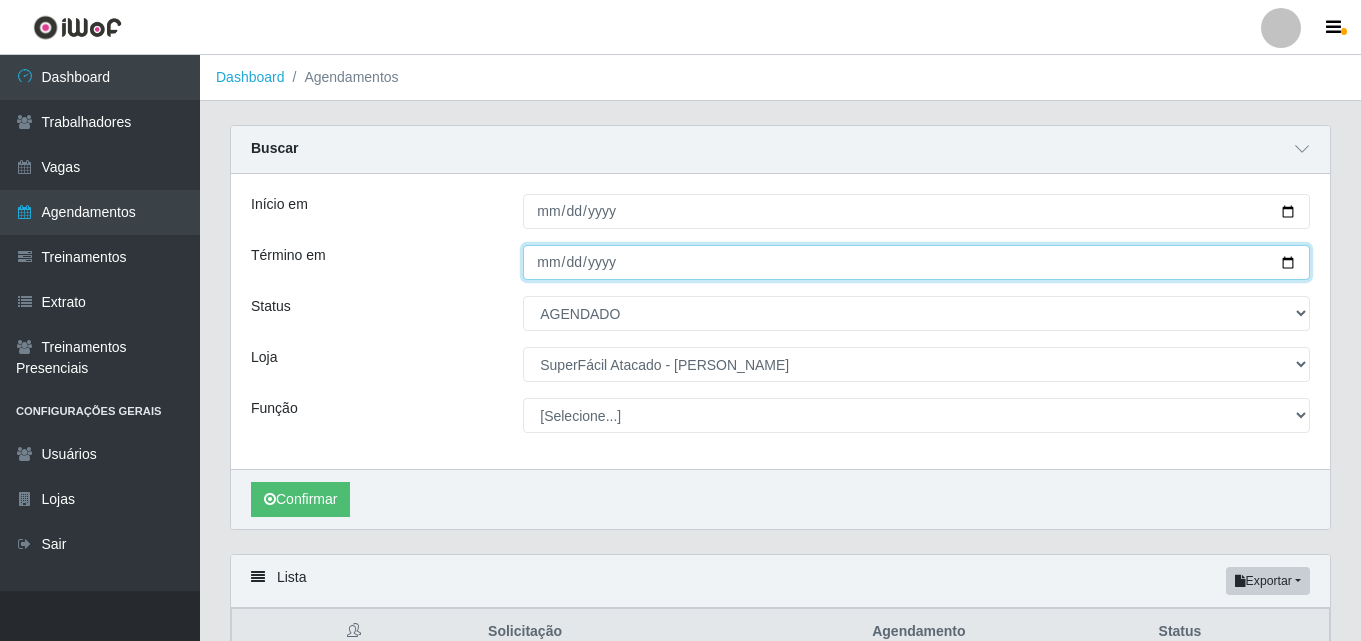 click on "[DATE]" at bounding box center [916, 262] 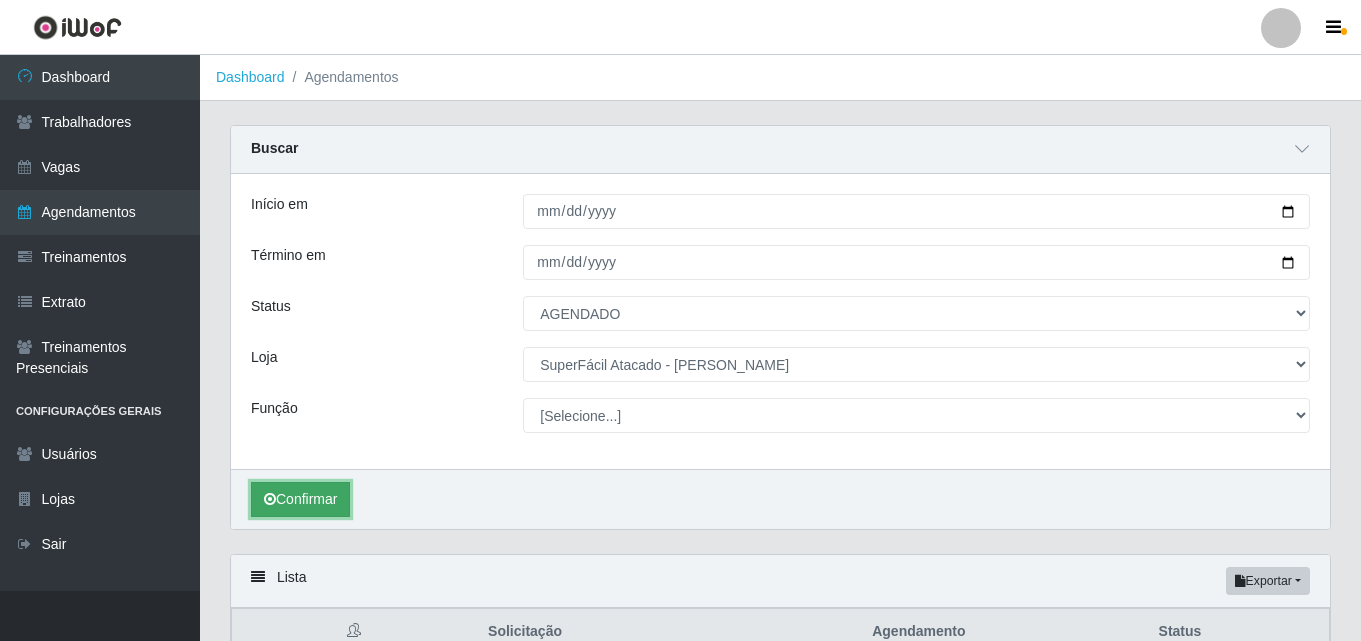 click on "Confirmar" at bounding box center [300, 499] 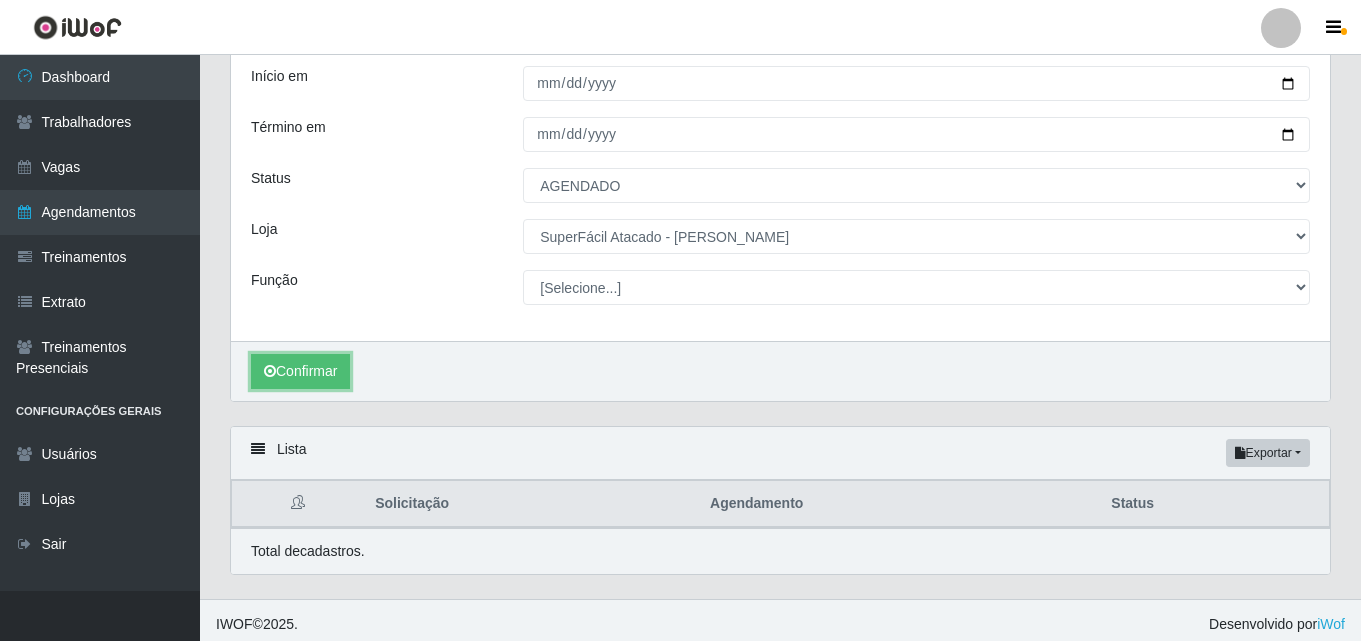 scroll, scrollTop: 137, scrollLeft: 0, axis: vertical 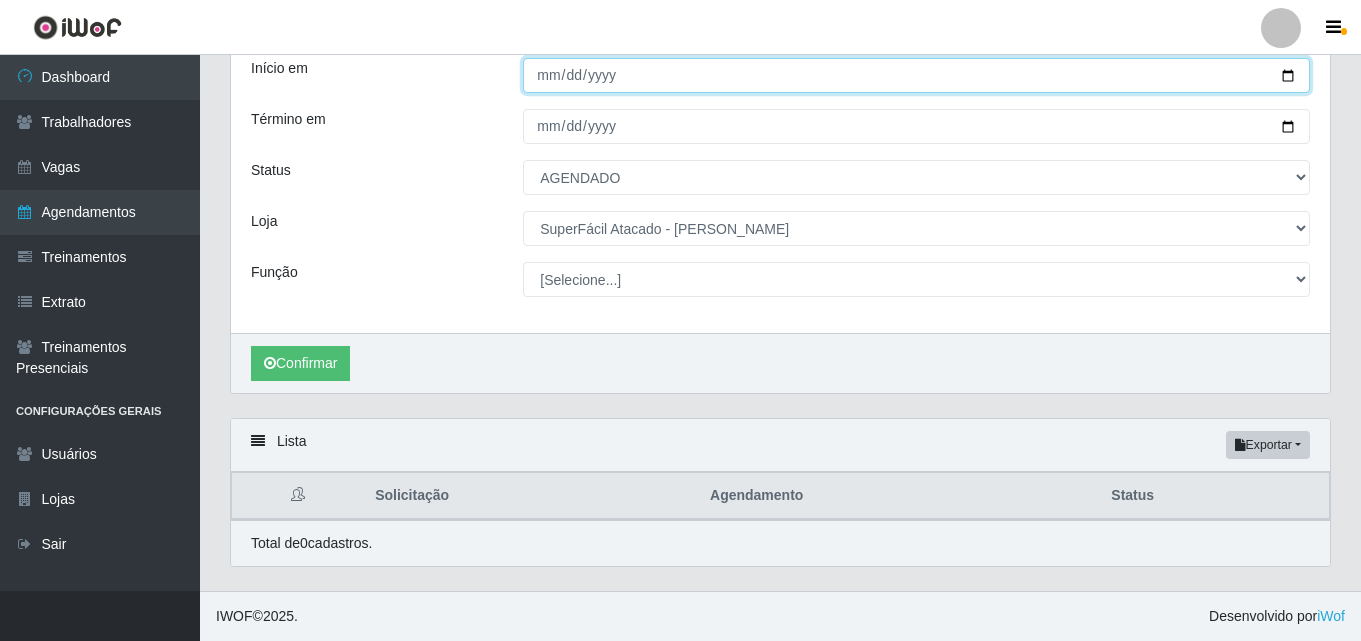 click on "[DATE]" at bounding box center [916, 75] 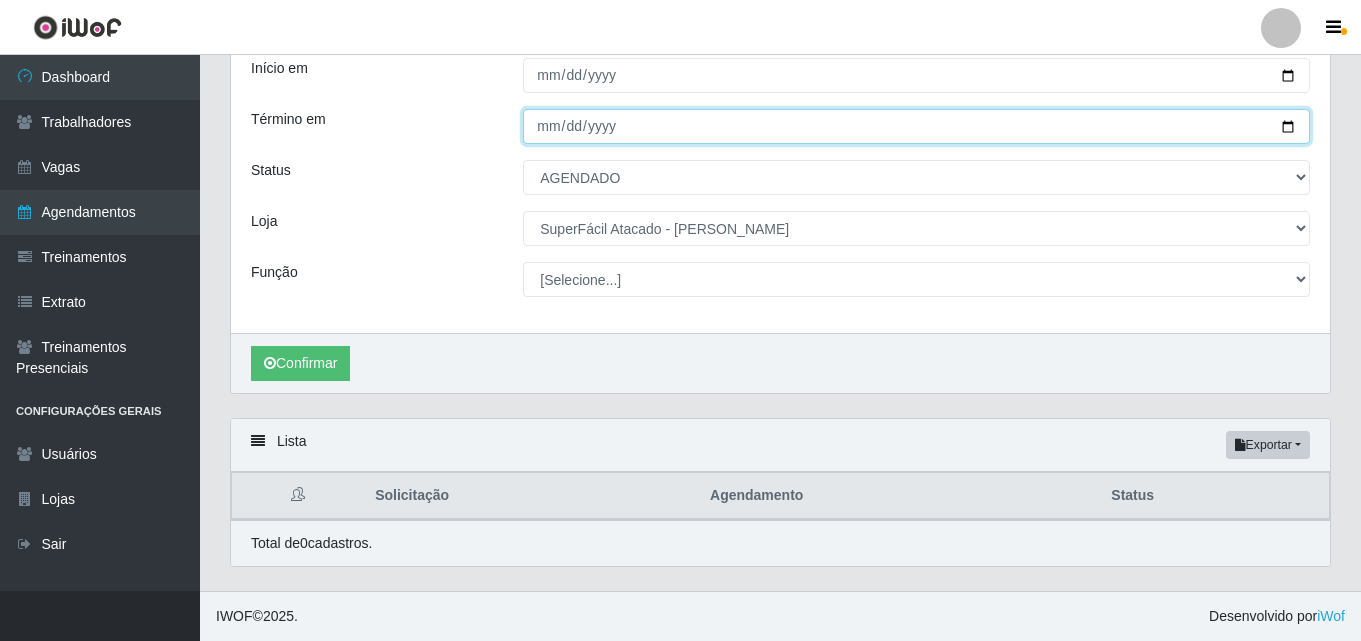 click on "[DATE]" at bounding box center [916, 126] 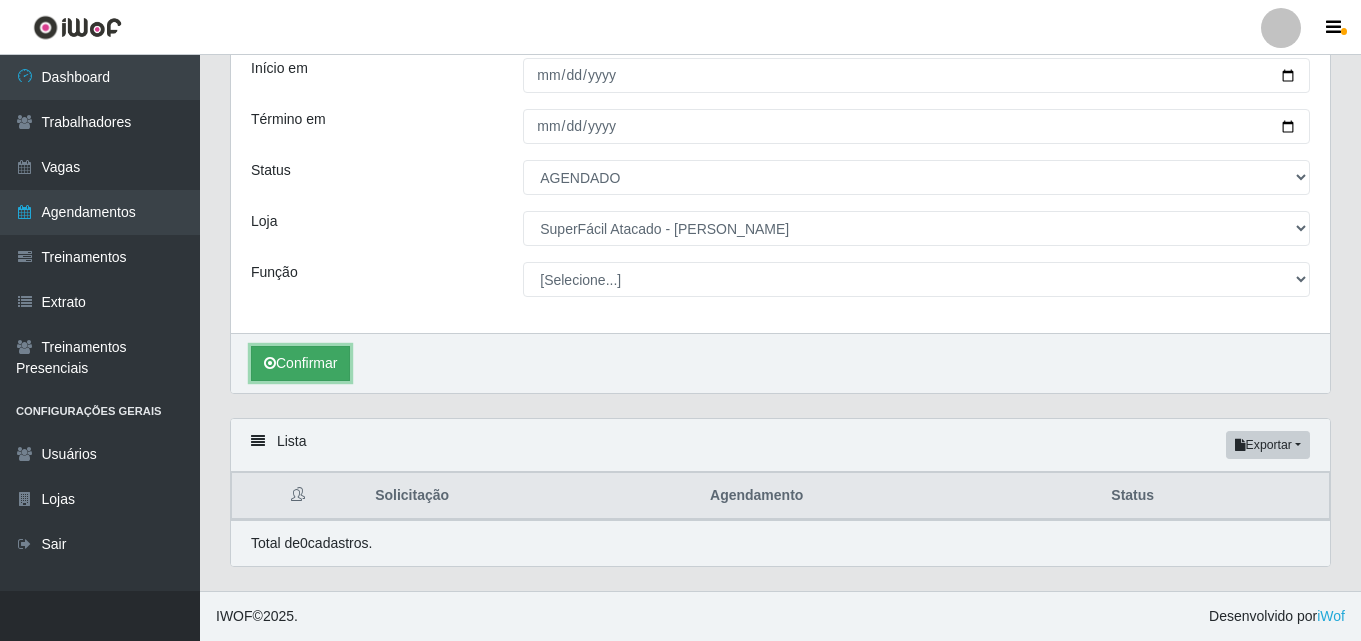 click on "Confirmar" at bounding box center [300, 363] 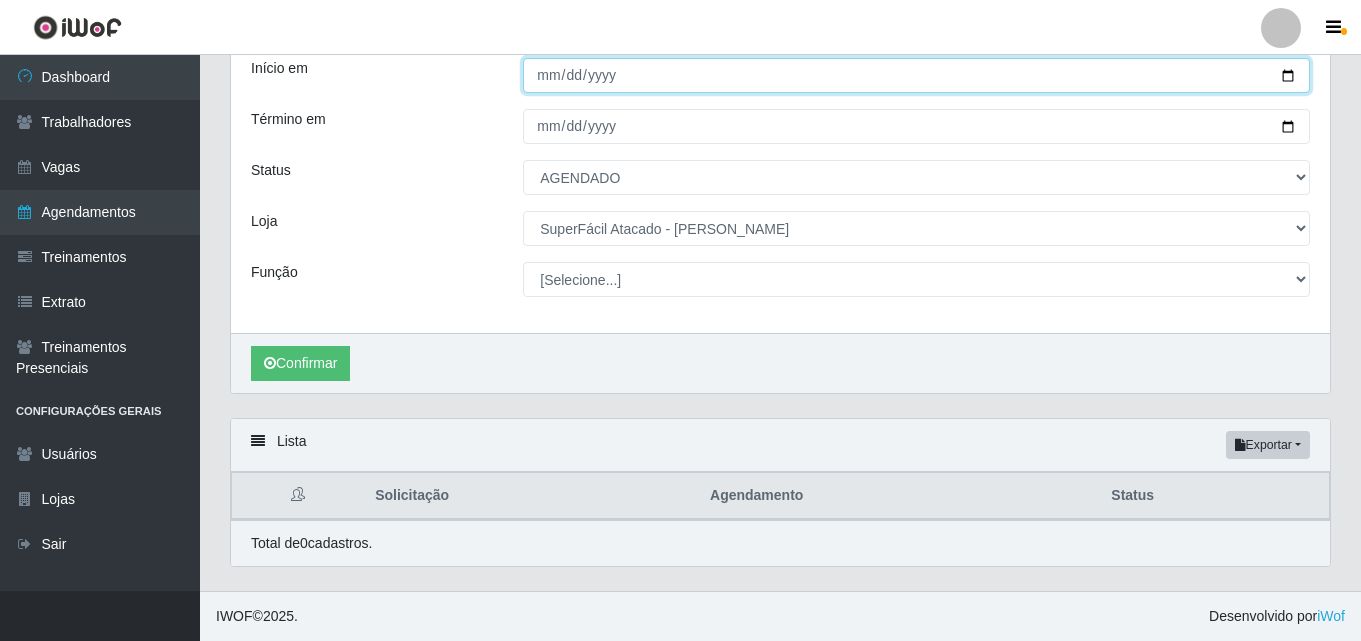 click on "[DATE]" at bounding box center [916, 75] 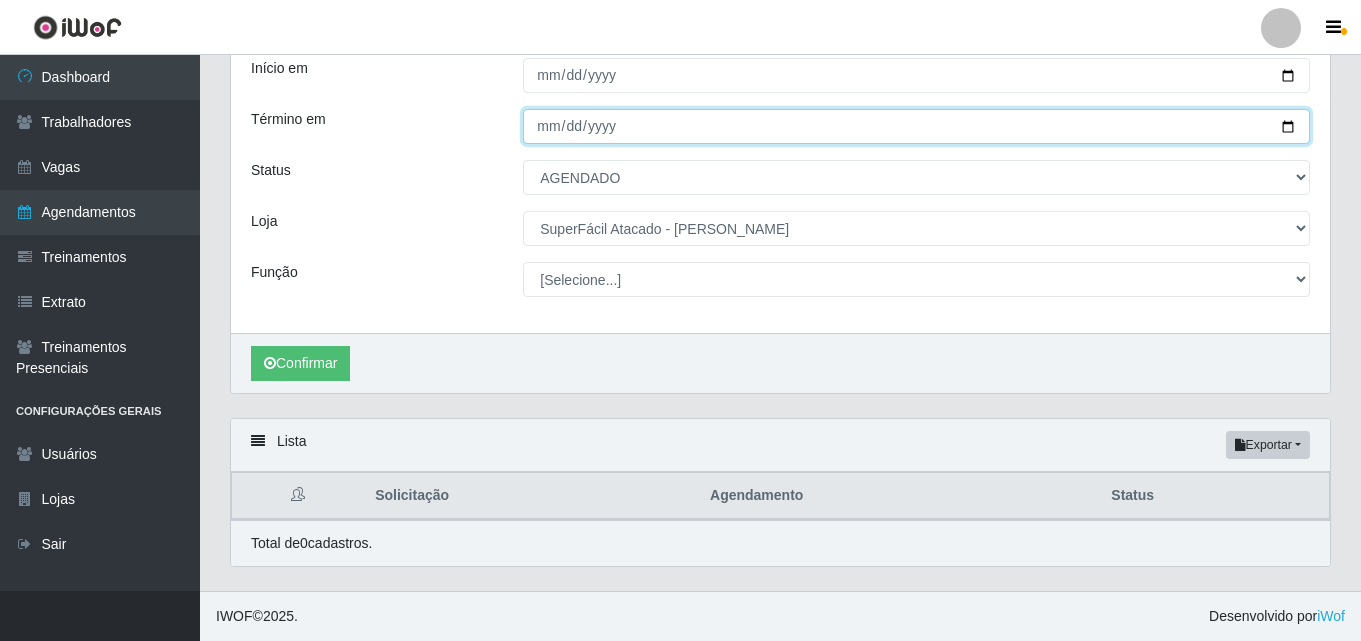 click on "[DATE]" at bounding box center (916, 126) 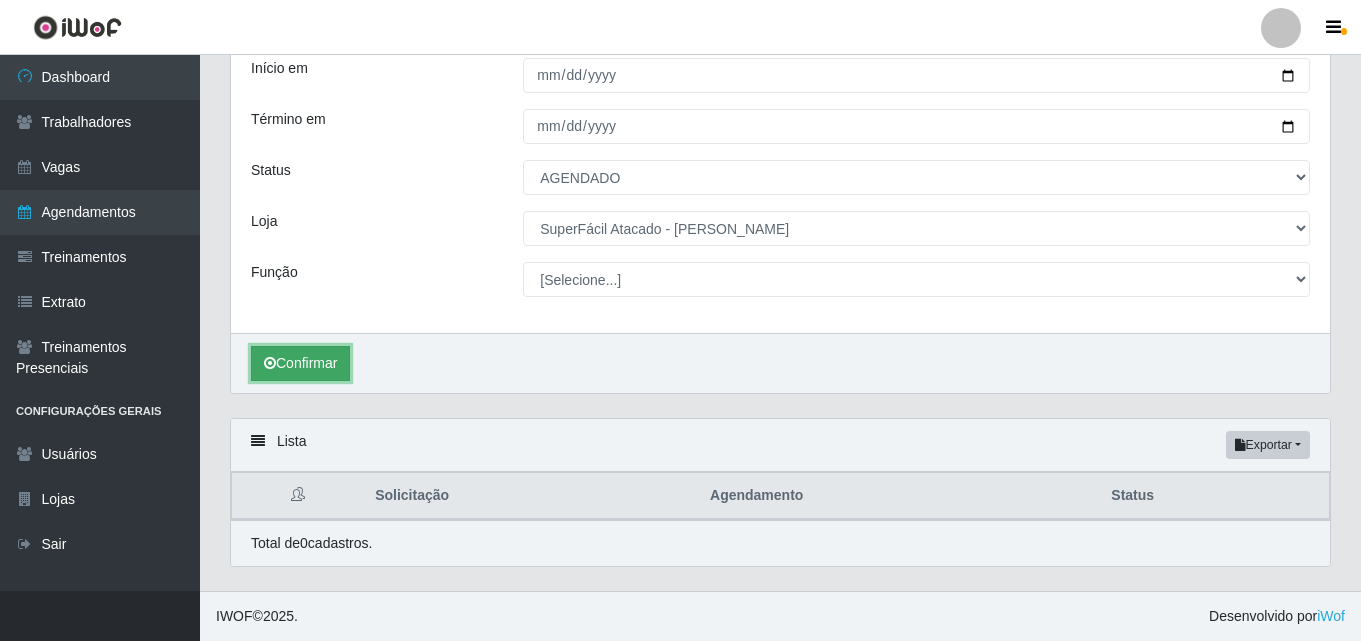 click on "Confirmar" at bounding box center (300, 363) 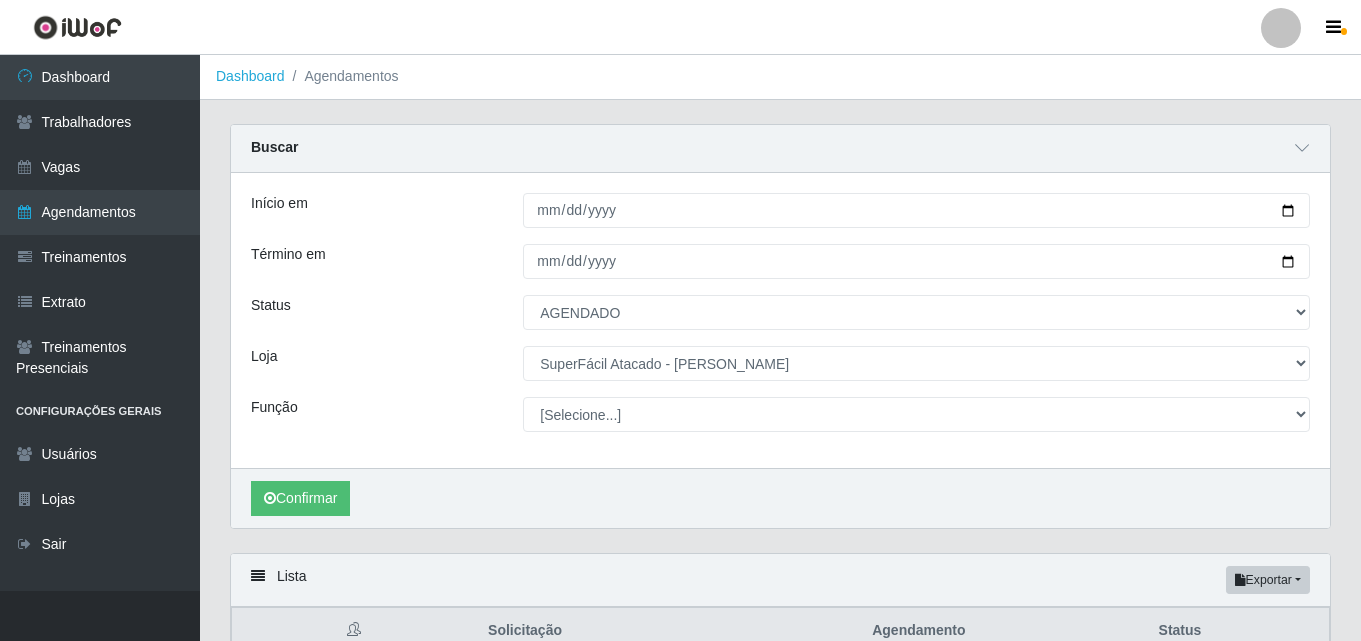 scroll, scrollTop: 0, scrollLeft: 0, axis: both 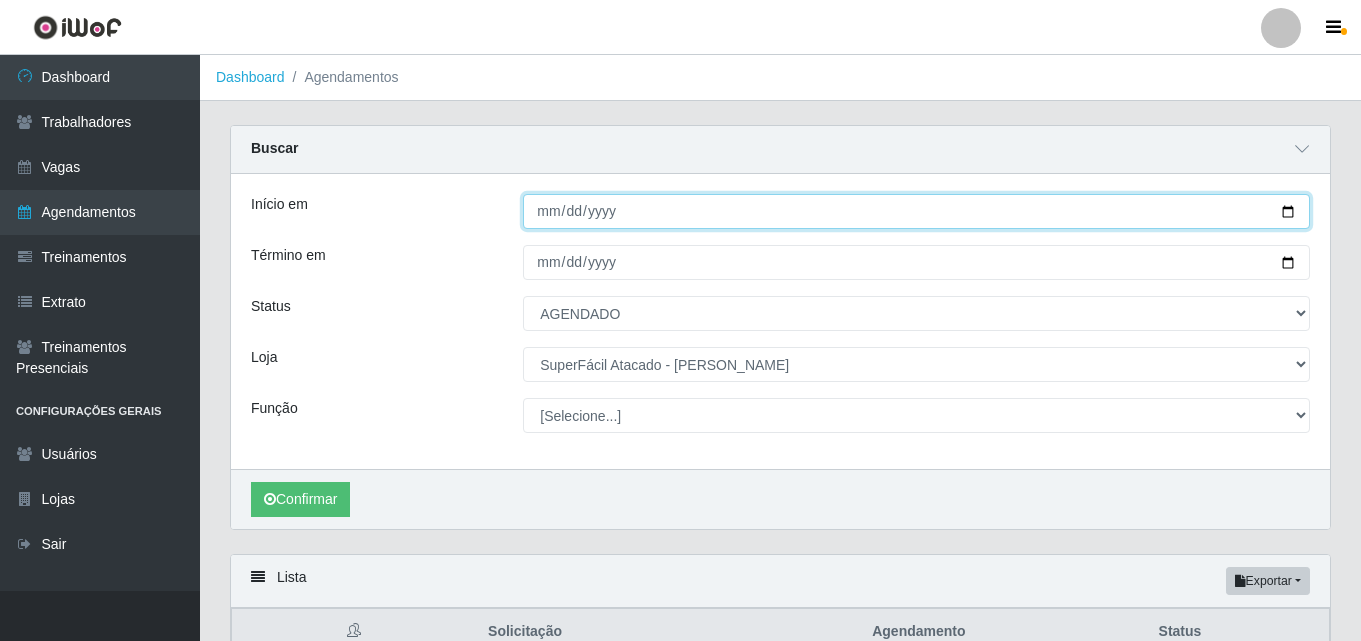 click on "[DATE]" at bounding box center (916, 211) 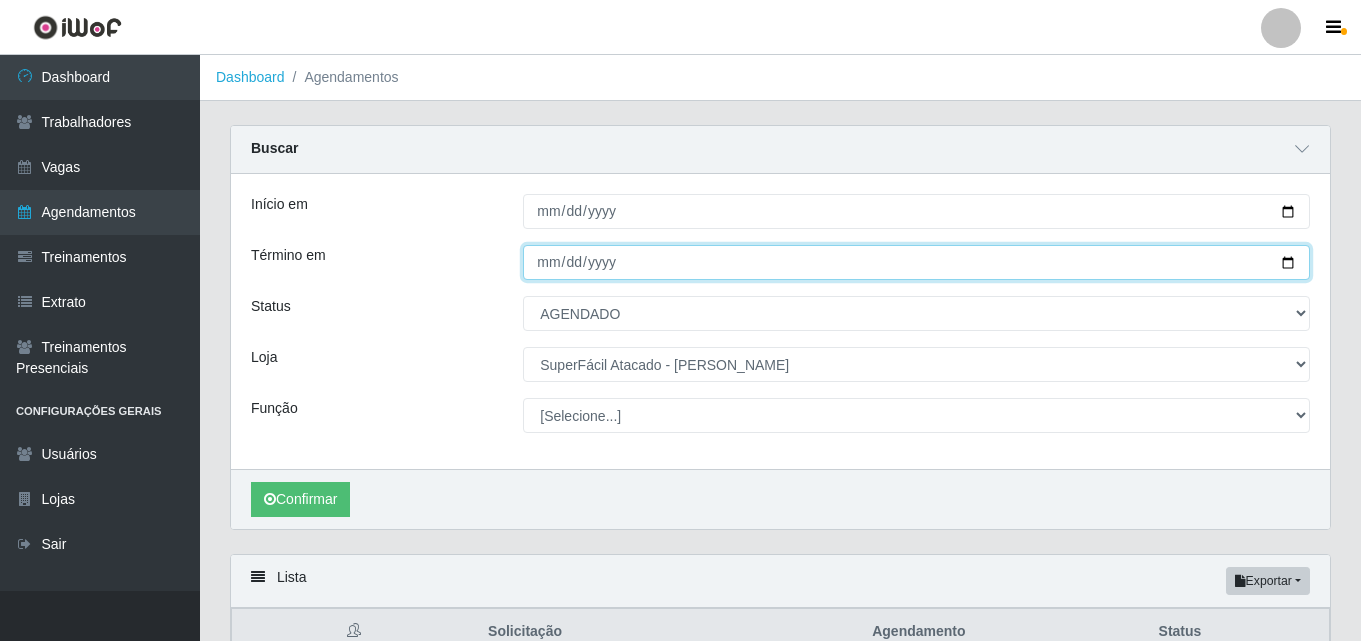 click on "[DATE]" at bounding box center (916, 262) 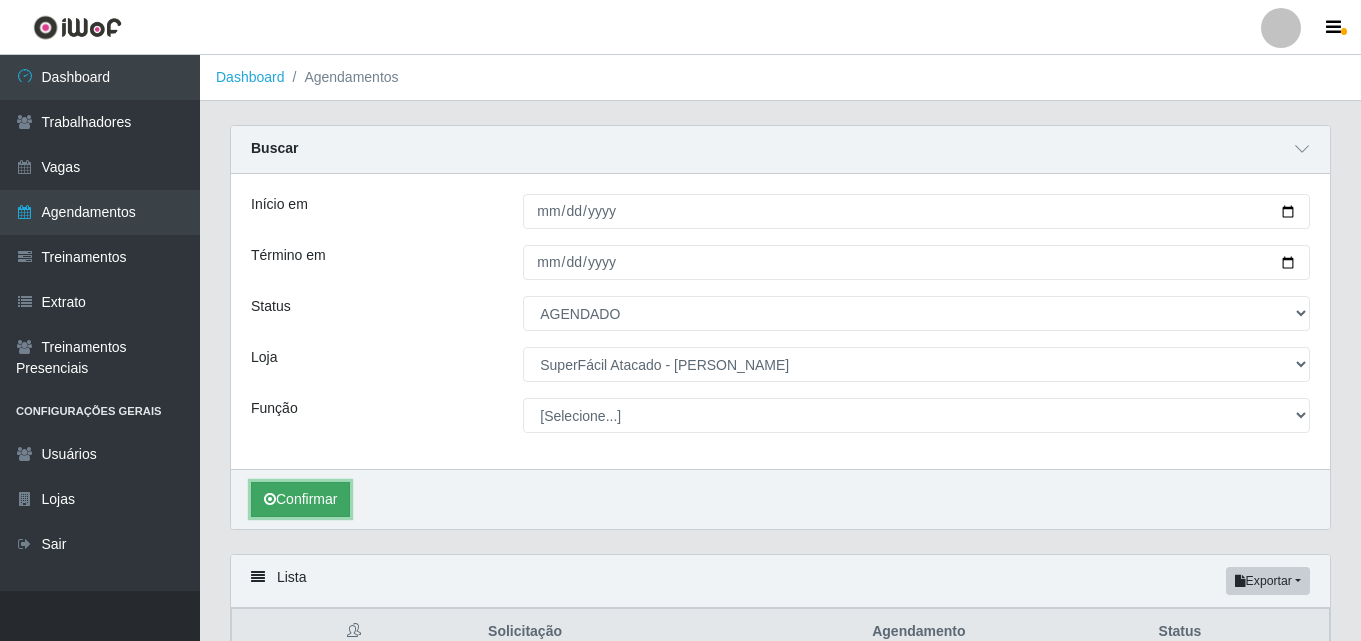 click on "Confirmar" at bounding box center [300, 499] 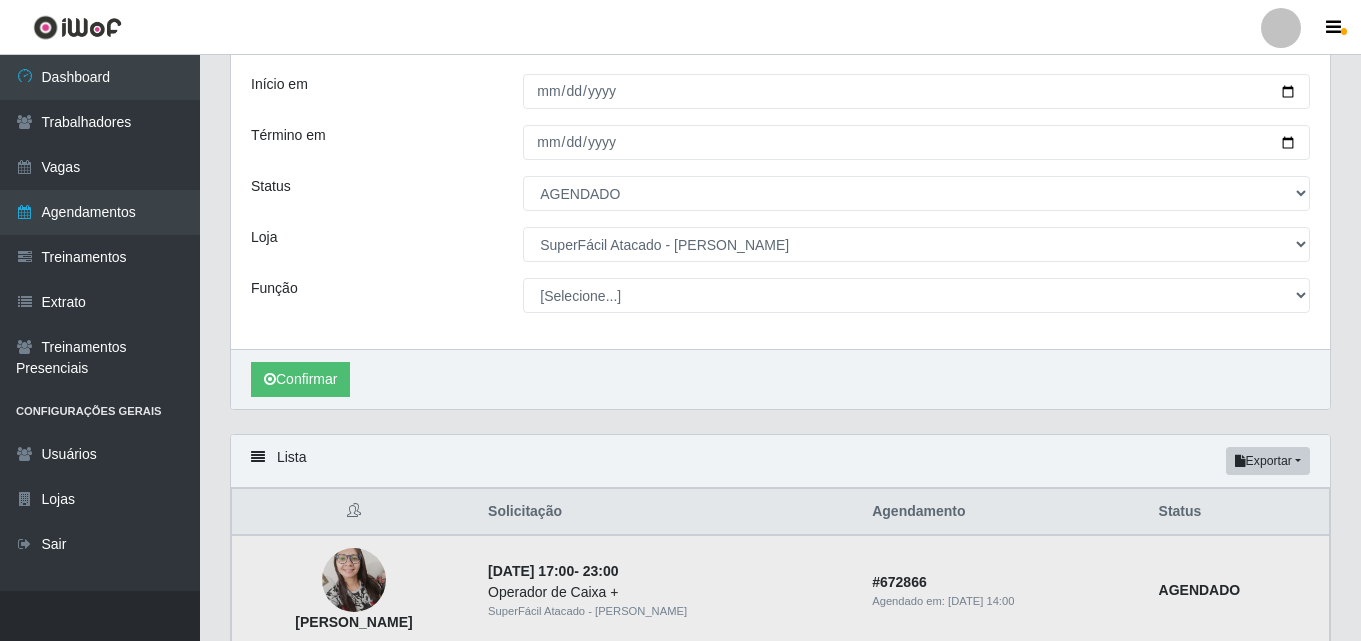 scroll, scrollTop: 0, scrollLeft: 0, axis: both 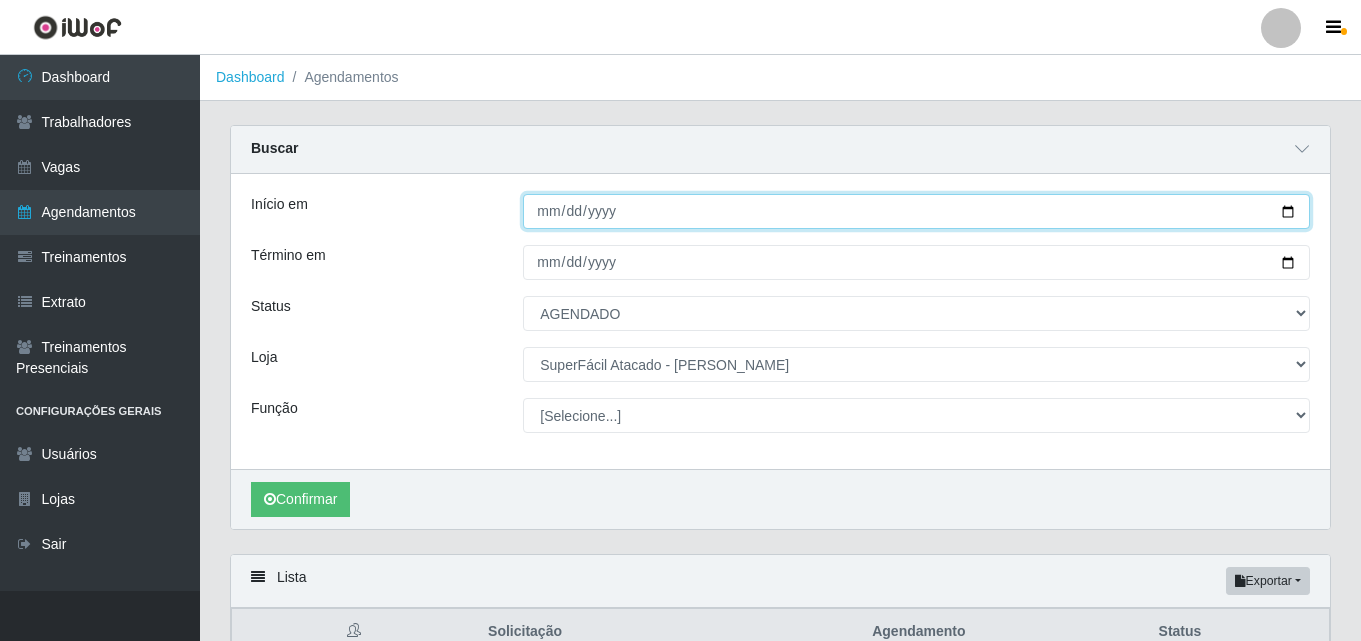 click on "[DATE]" at bounding box center [916, 211] 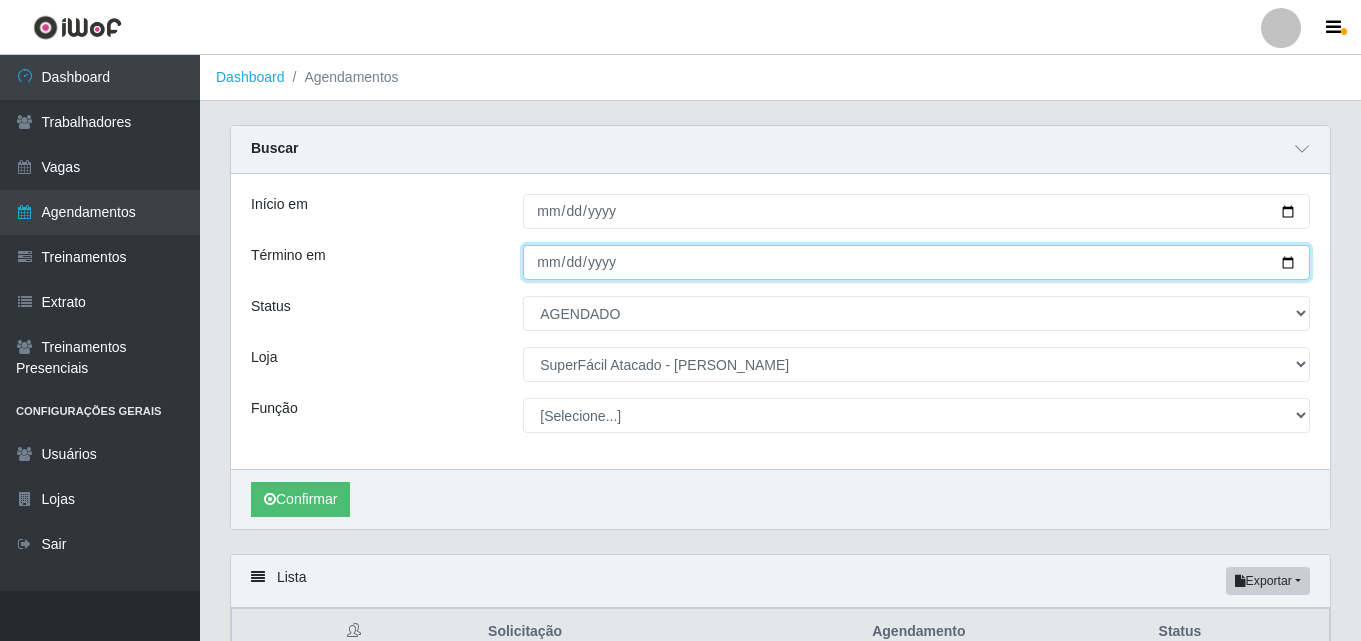 click on "[DATE]" at bounding box center [916, 262] 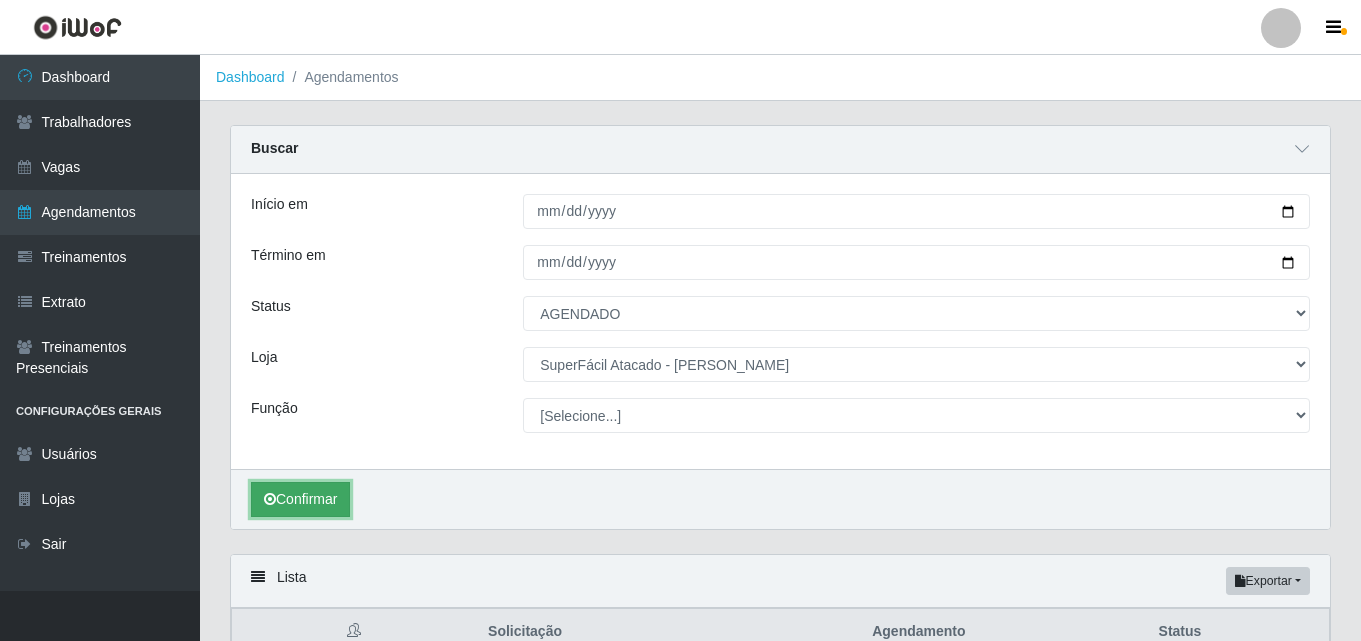 click on "Confirmar" at bounding box center [300, 499] 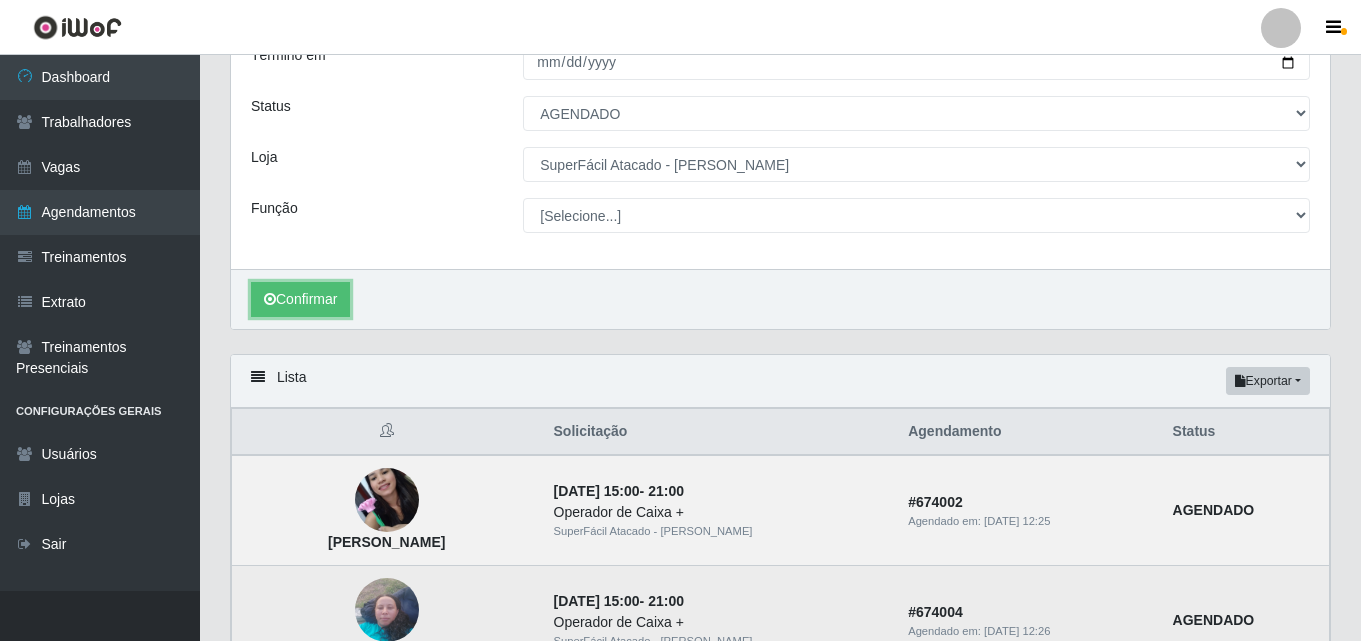 scroll, scrollTop: 100, scrollLeft: 0, axis: vertical 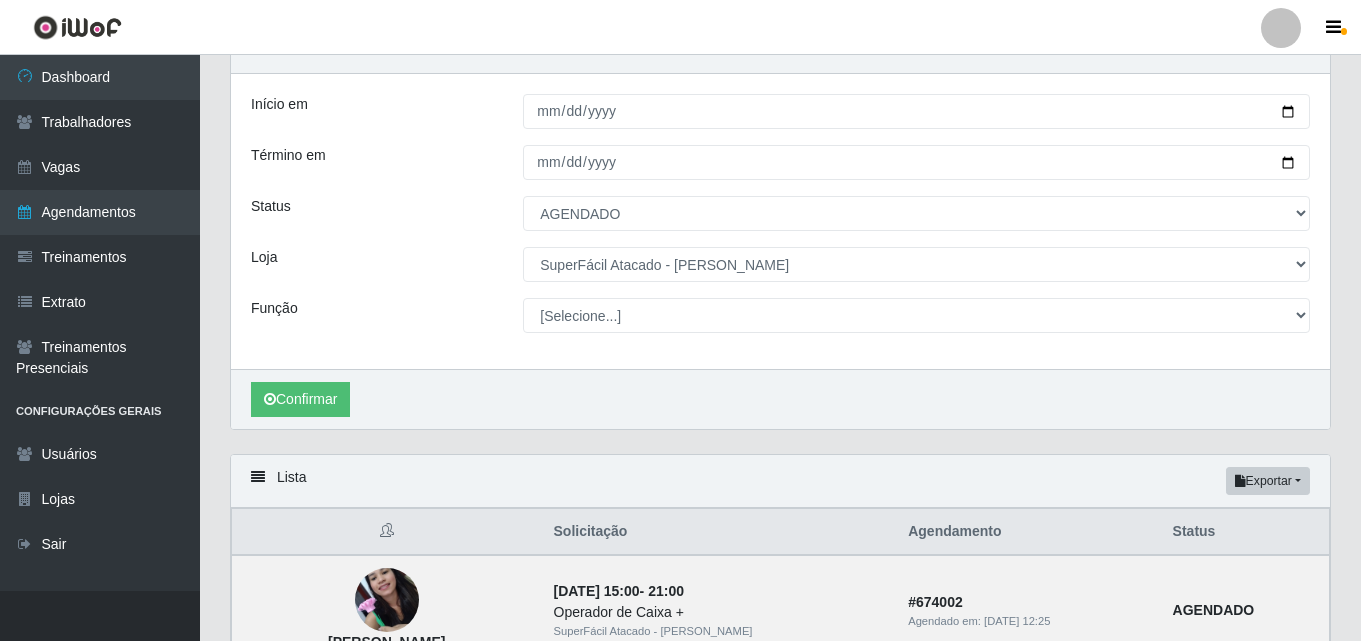 click on "Buscar Início em [DATE] Término em [DATE] Status [Selecione...] AGENDADO AGUARDANDO LIBERAR EM ANDAMENTO EM REVISÃO FINALIZADO CANCELADO FALTA Loja [Selecione...] SuperFácil Atacado - [PERSON_NAME] Função [Selecione...] Embalador Embalador + Embalador ++ Operador de Caixa Operador de Caixa + Operador de Caixa ++ Repositor  Repositor + Repositor ++ Repositor de Hortifruti Repositor de Hortifruti + Repositor de Hortifruti ++  Confirmar" at bounding box center (780, 227) 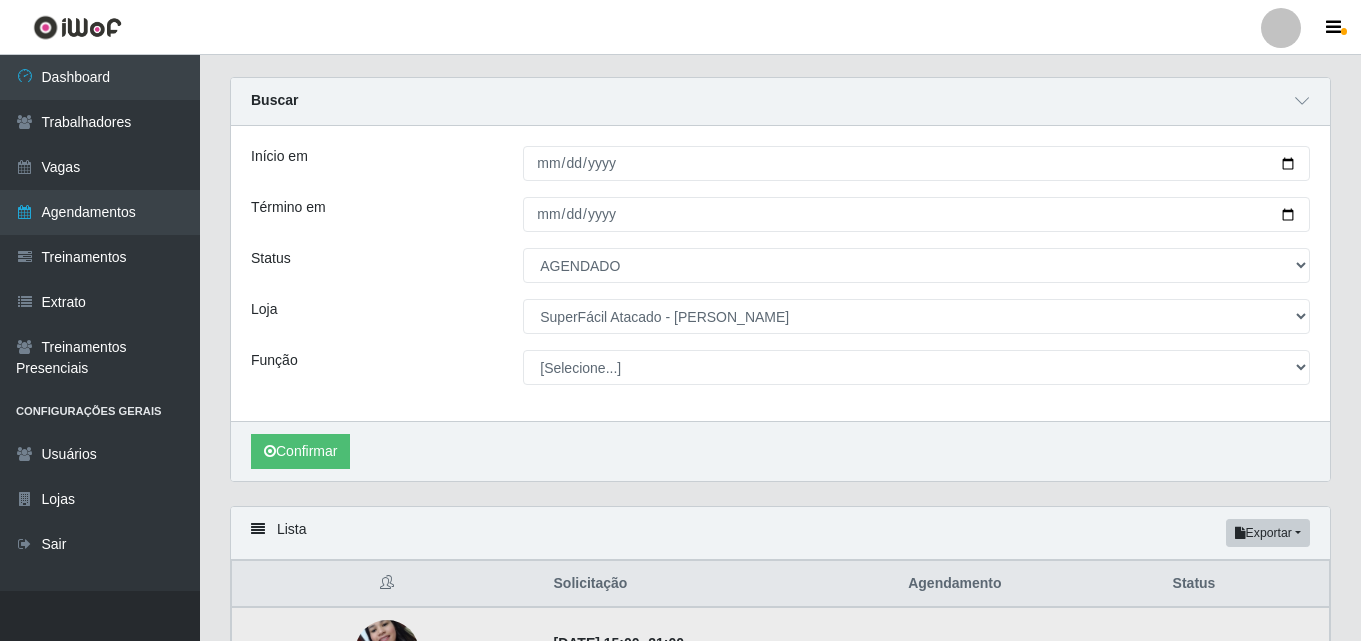 scroll, scrollTop: 32, scrollLeft: 0, axis: vertical 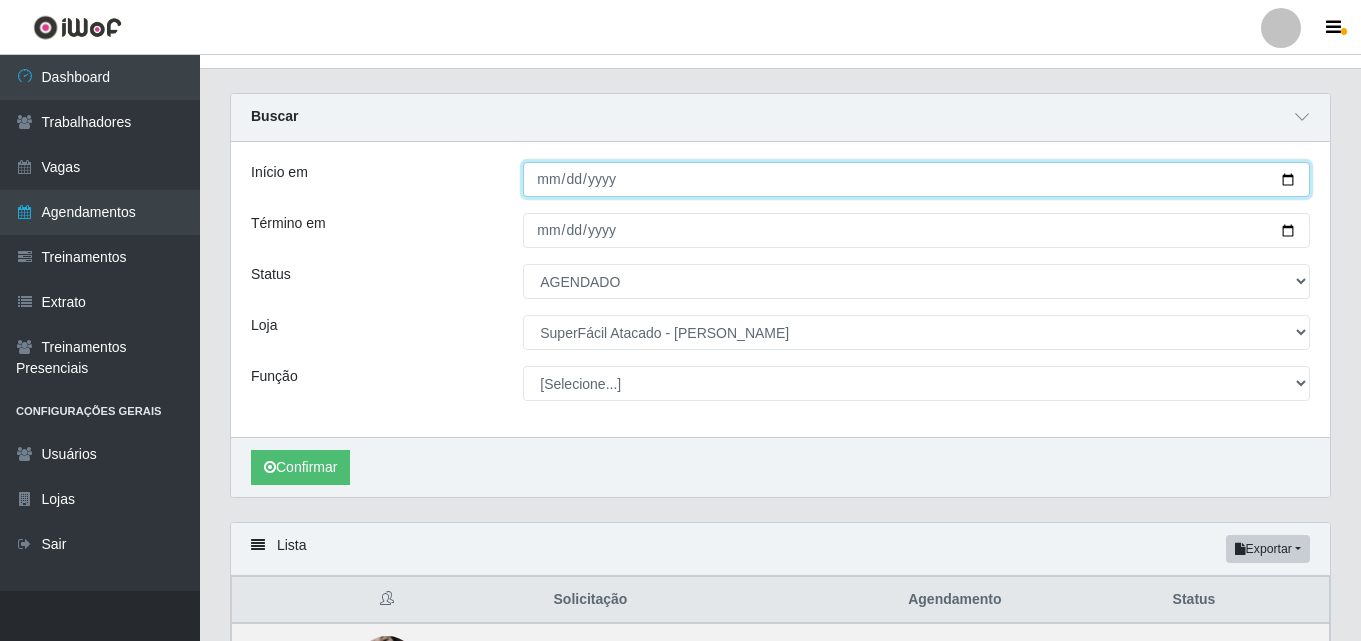 click on "[DATE]" at bounding box center [916, 179] 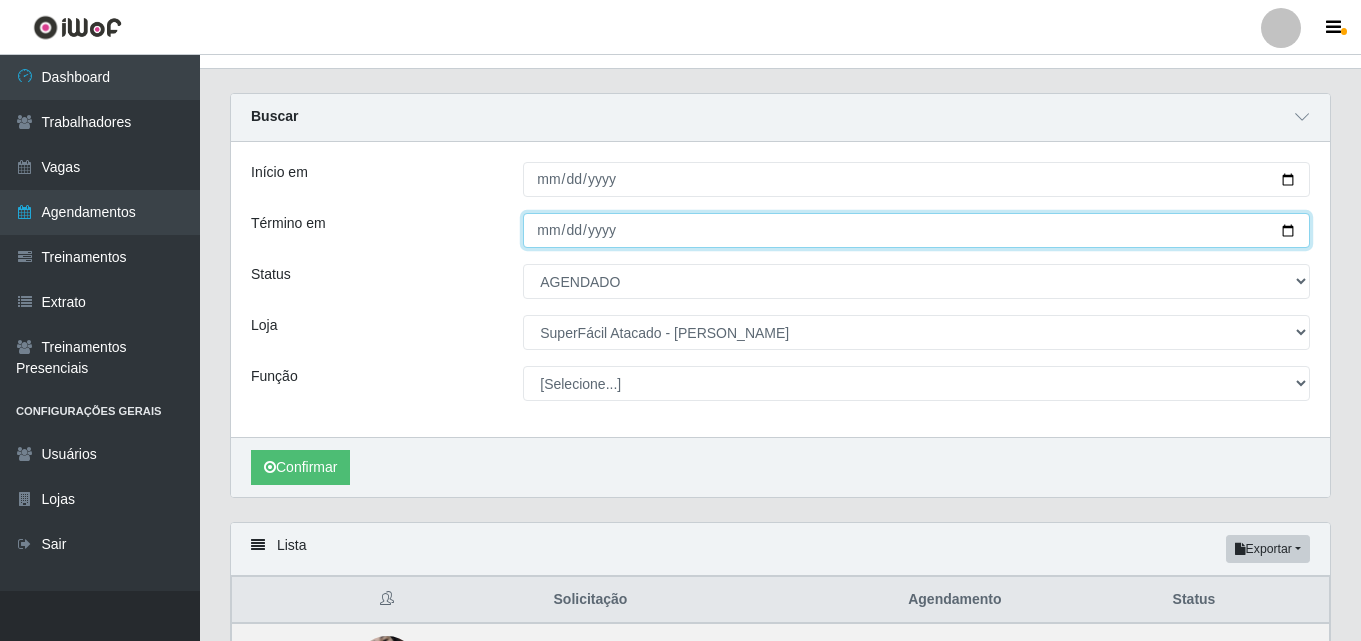 click on "[DATE]" at bounding box center [916, 230] 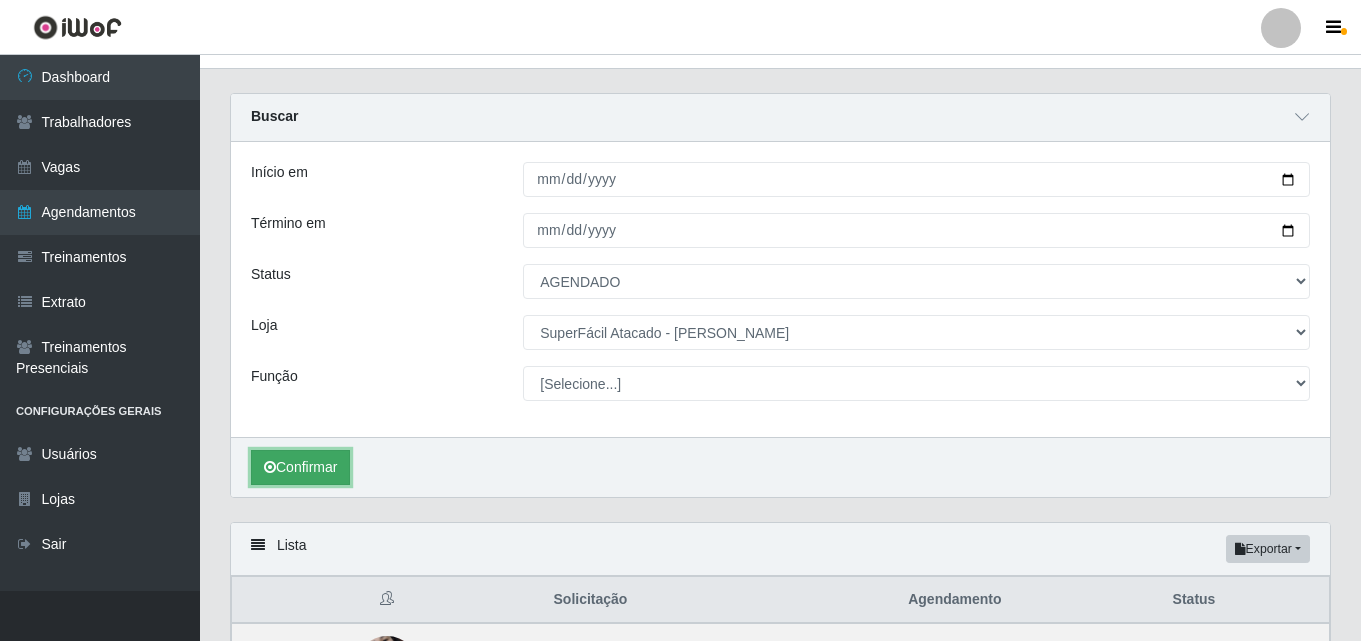 click on "Confirmar" at bounding box center [300, 467] 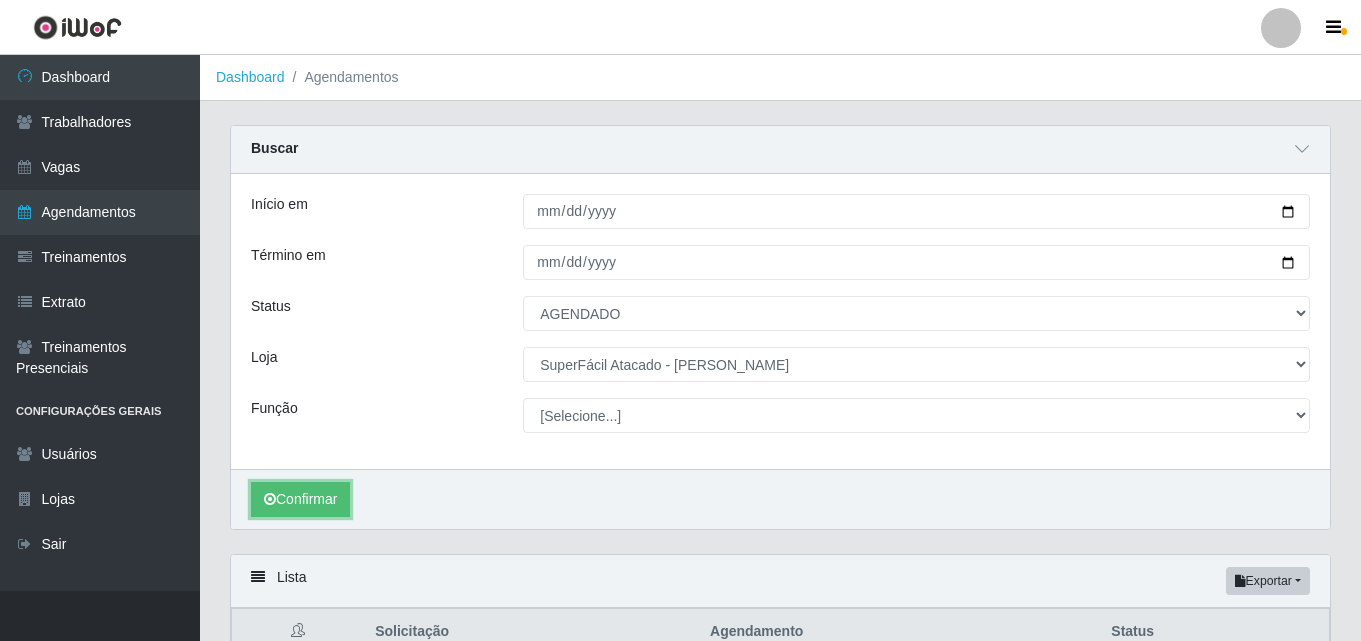 scroll, scrollTop: 137, scrollLeft: 0, axis: vertical 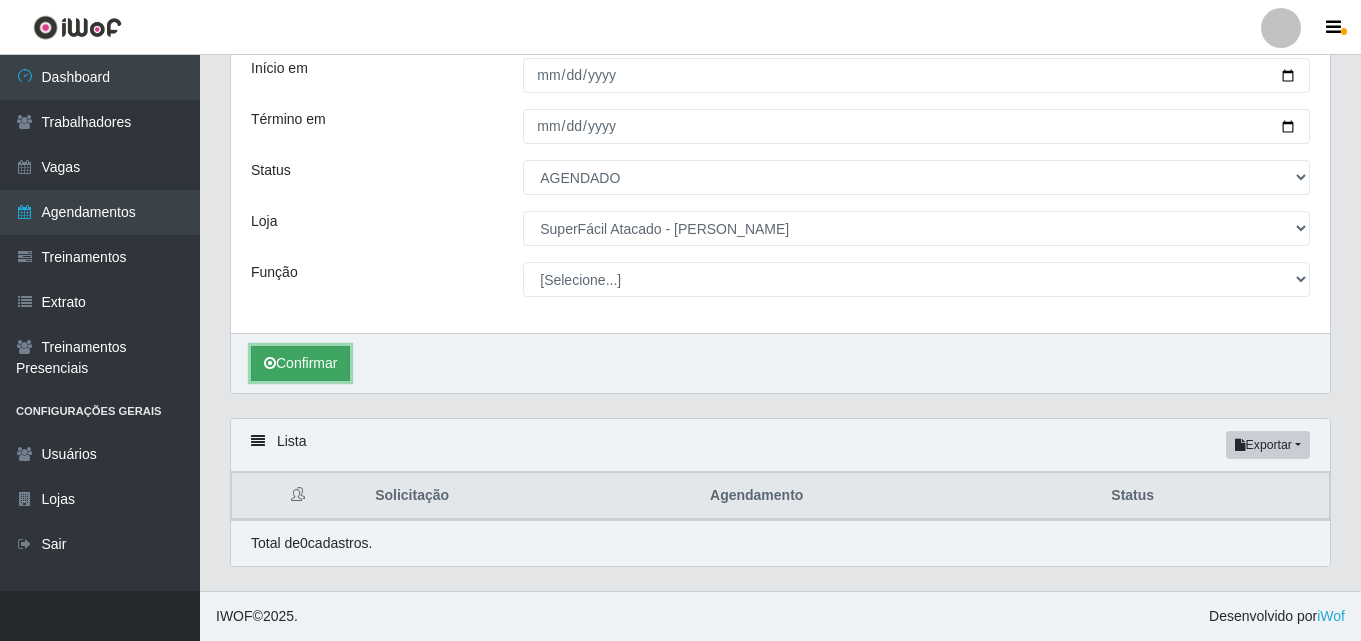 click on "Confirmar" at bounding box center [300, 363] 